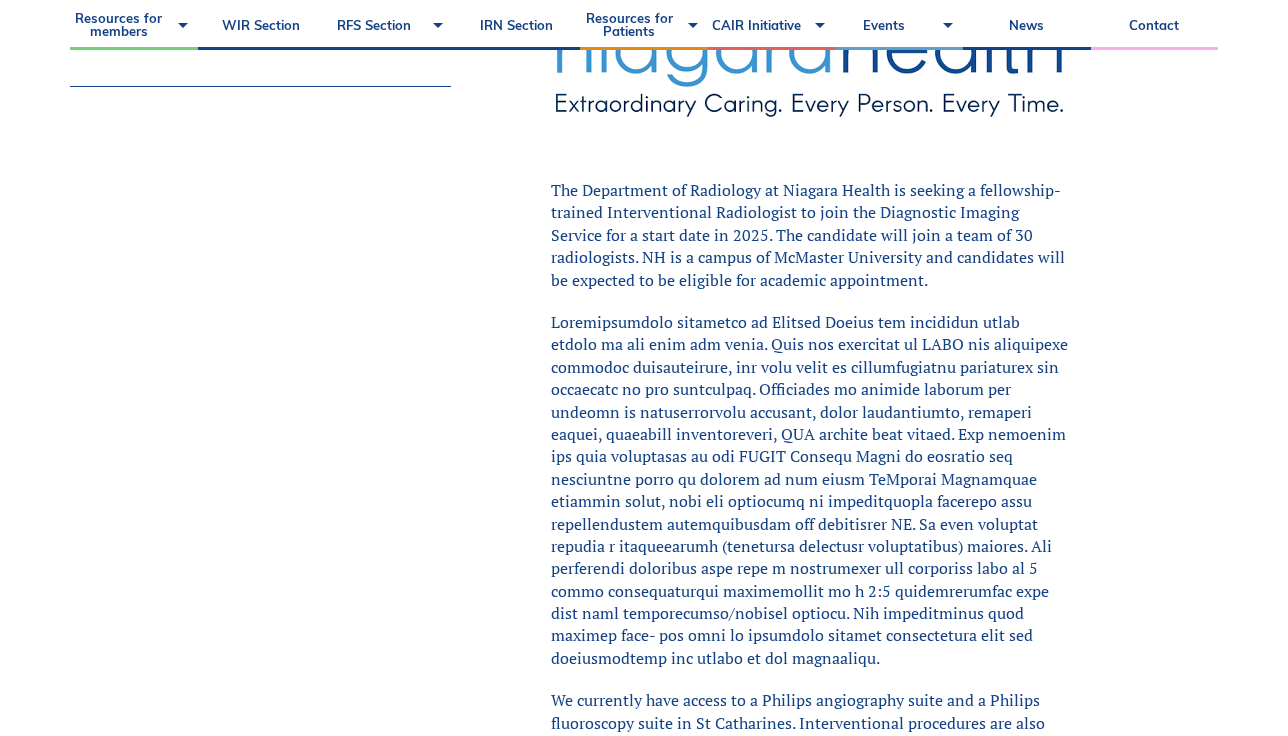 scroll, scrollTop: 557, scrollLeft: 0, axis: vertical 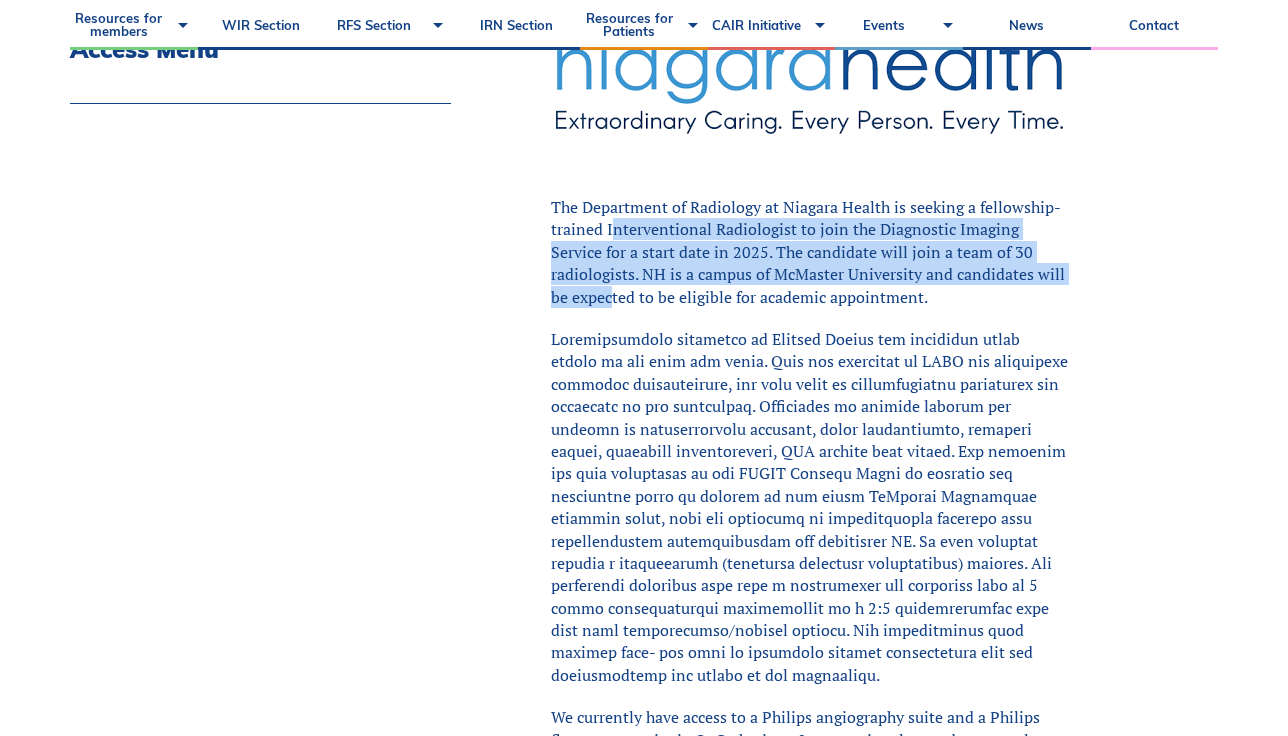 drag, startPoint x: 613, startPoint y: 226, endPoint x: 612, endPoint y: 295, distance: 69.00725 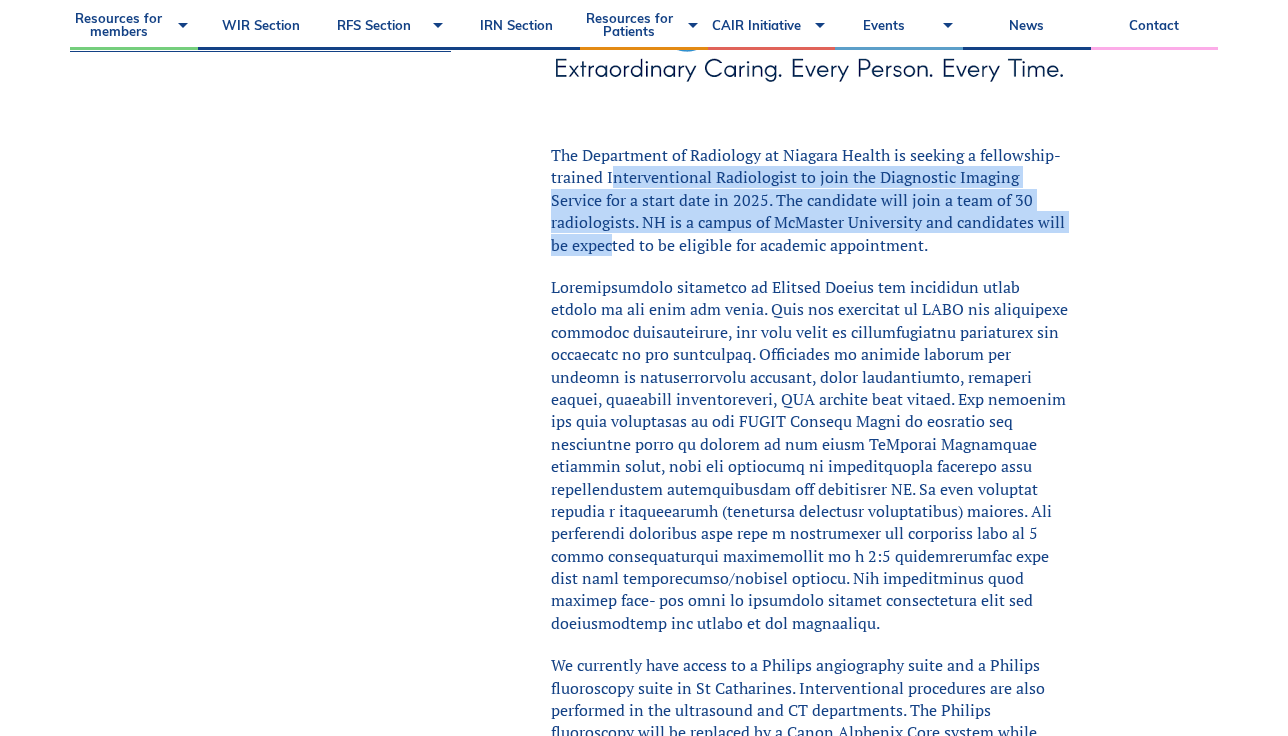 scroll, scrollTop: 625, scrollLeft: 0, axis: vertical 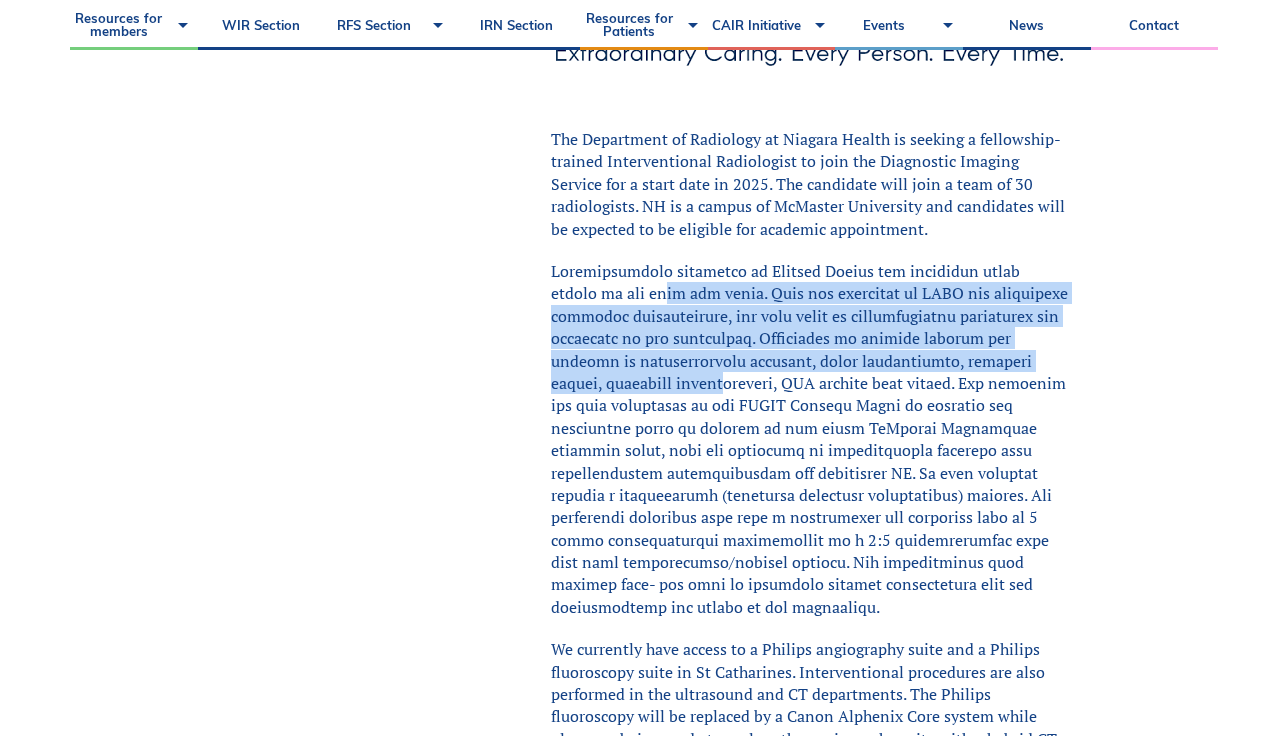 drag, startPoint x: 612, startPoint y: 295, endPoint x: 602, endPoint y: 389, distance: 94.53042 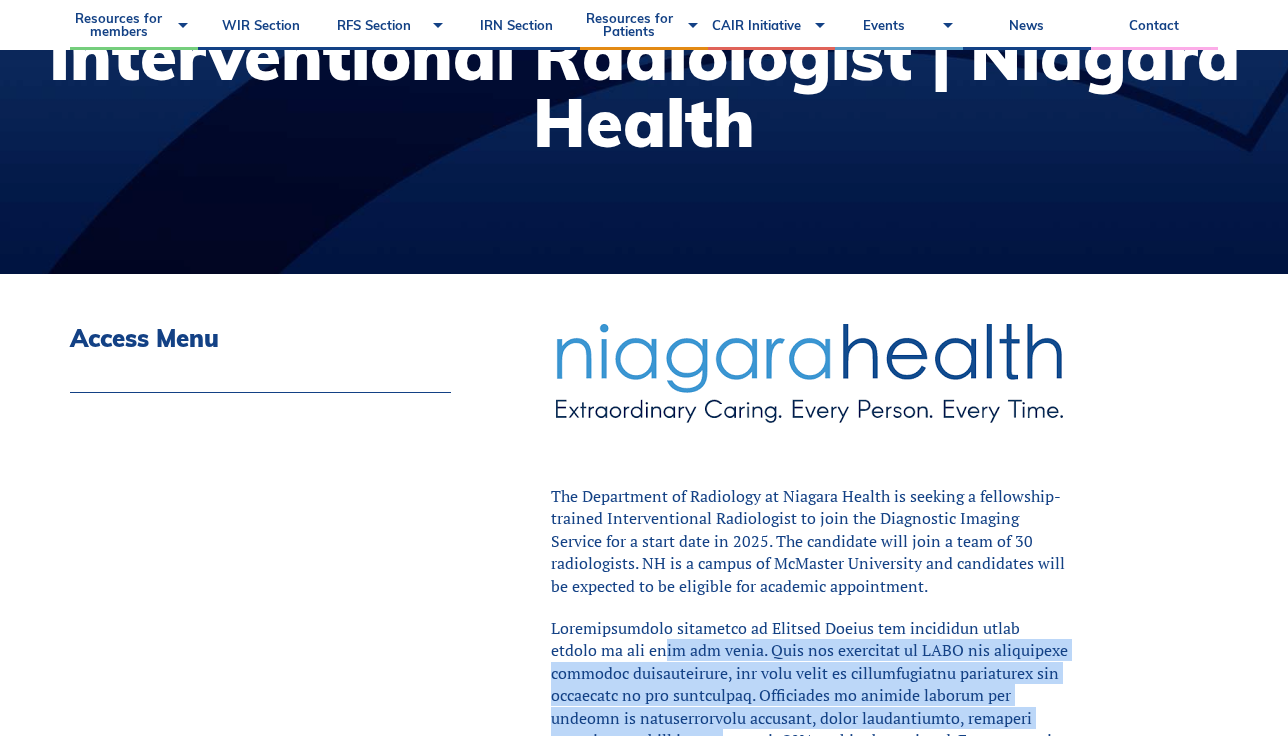 scroll, scrollTop: 0, scrollLeft: 0, axis: both 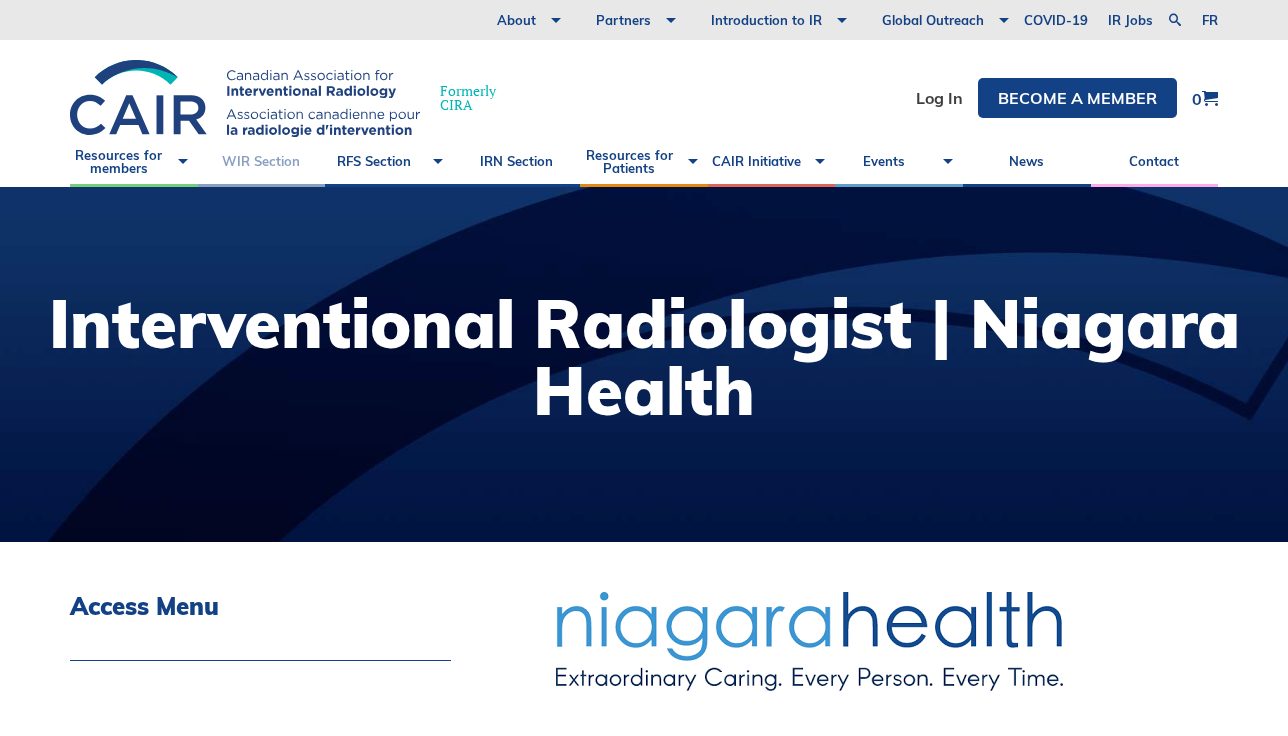 click on "WIR Section" at bounding box center [262, 162] 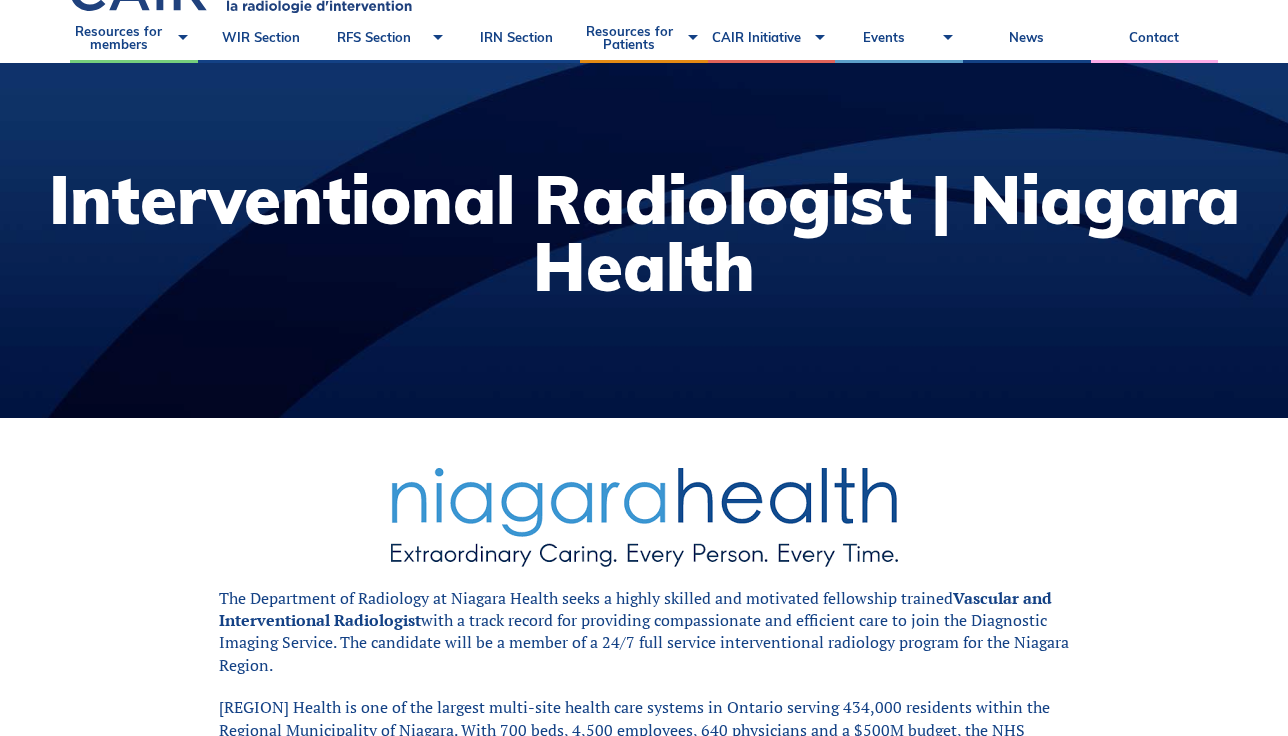 scroll, scrollTop: 0, scrollLeft: 0, axis: both 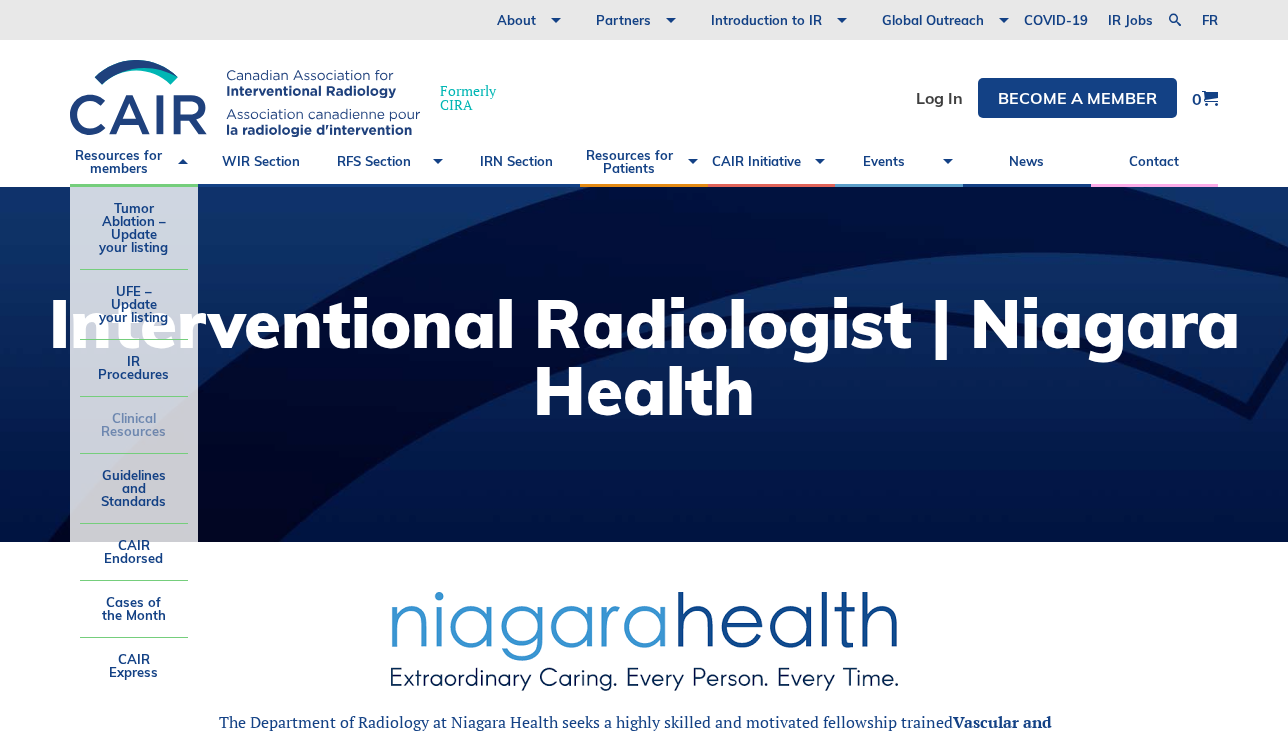click on "Clinical Resources" at bounding box center (134, 425) 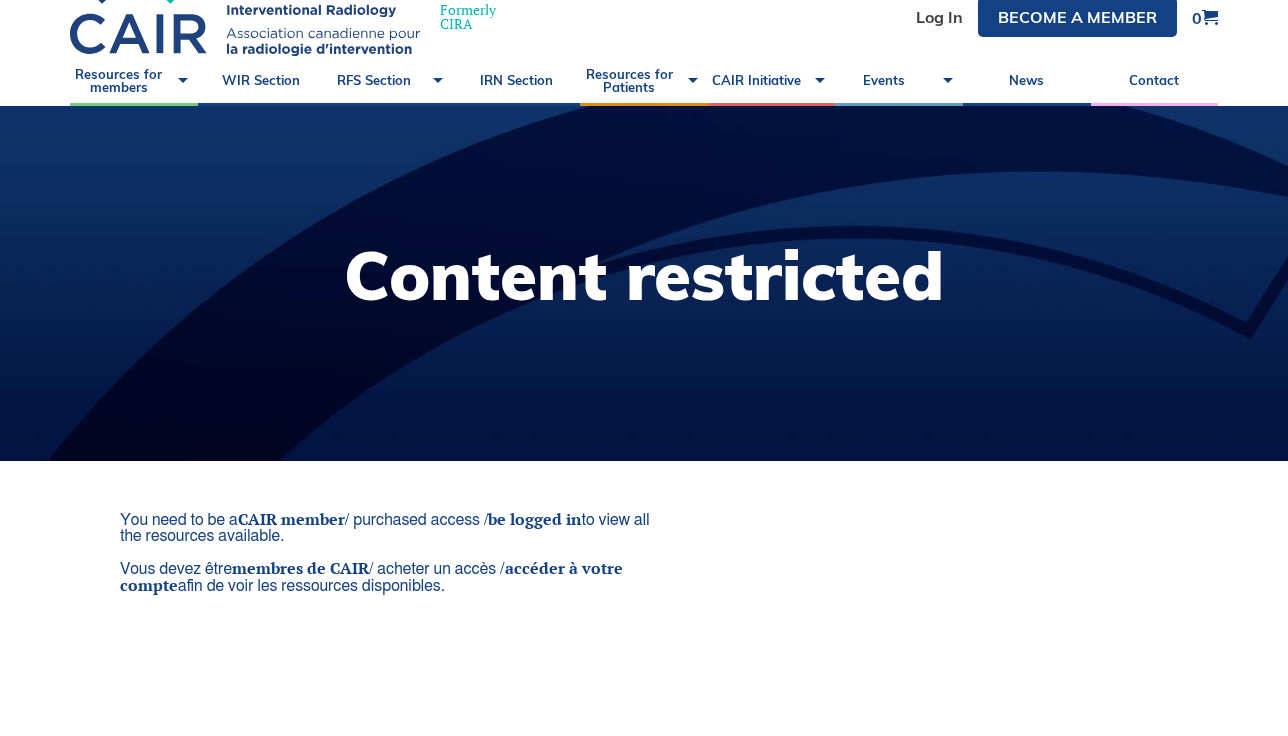 scroll, scrollTop: 0, scrollLeft: 0, axis: both 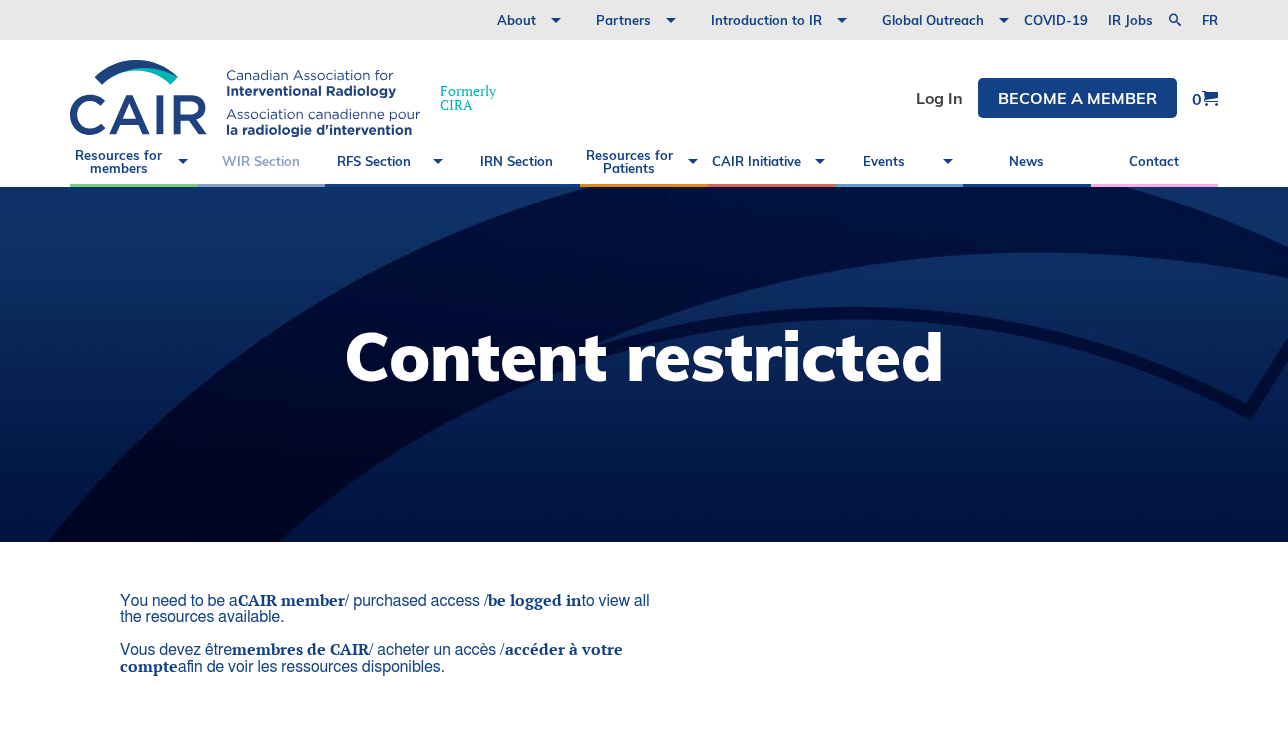 click on "WIR Section" at bounding box center (262, 162) 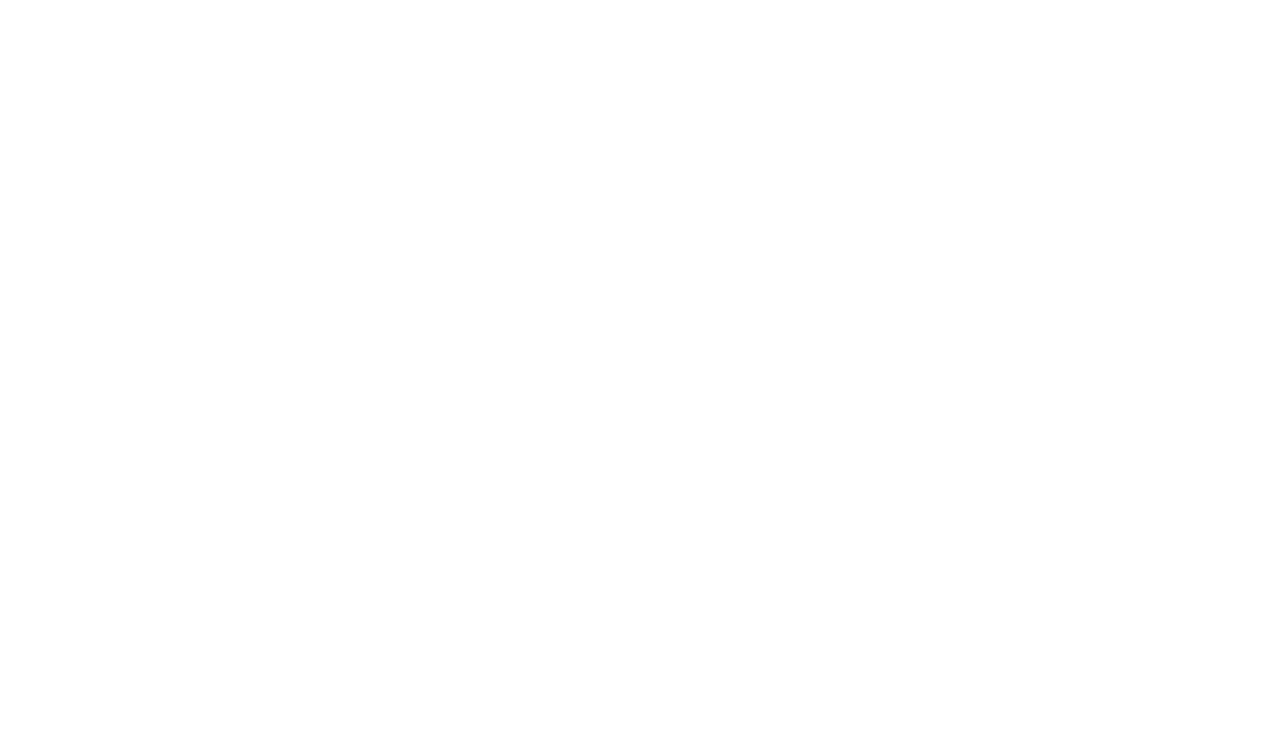 scroll, scrollTop: 0, scrollLeft: 0, axis: both 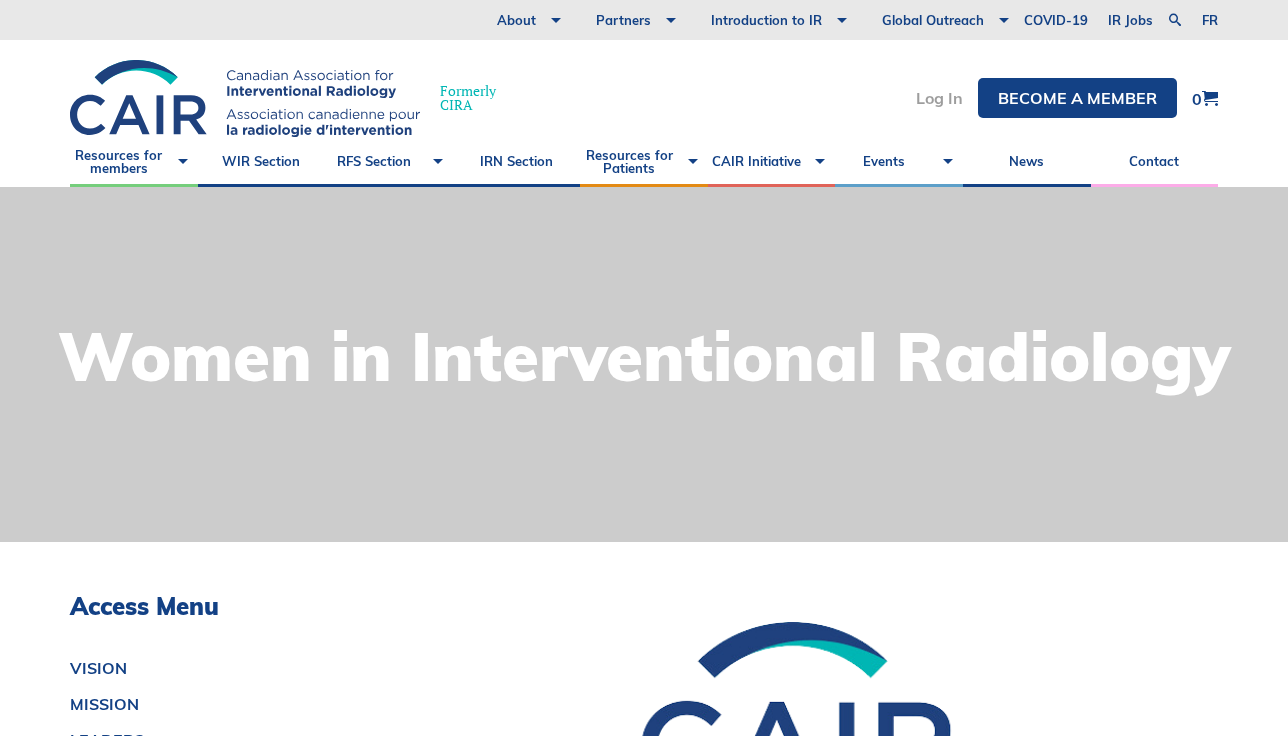 click on "Log In" at bounding box center (939, 98) 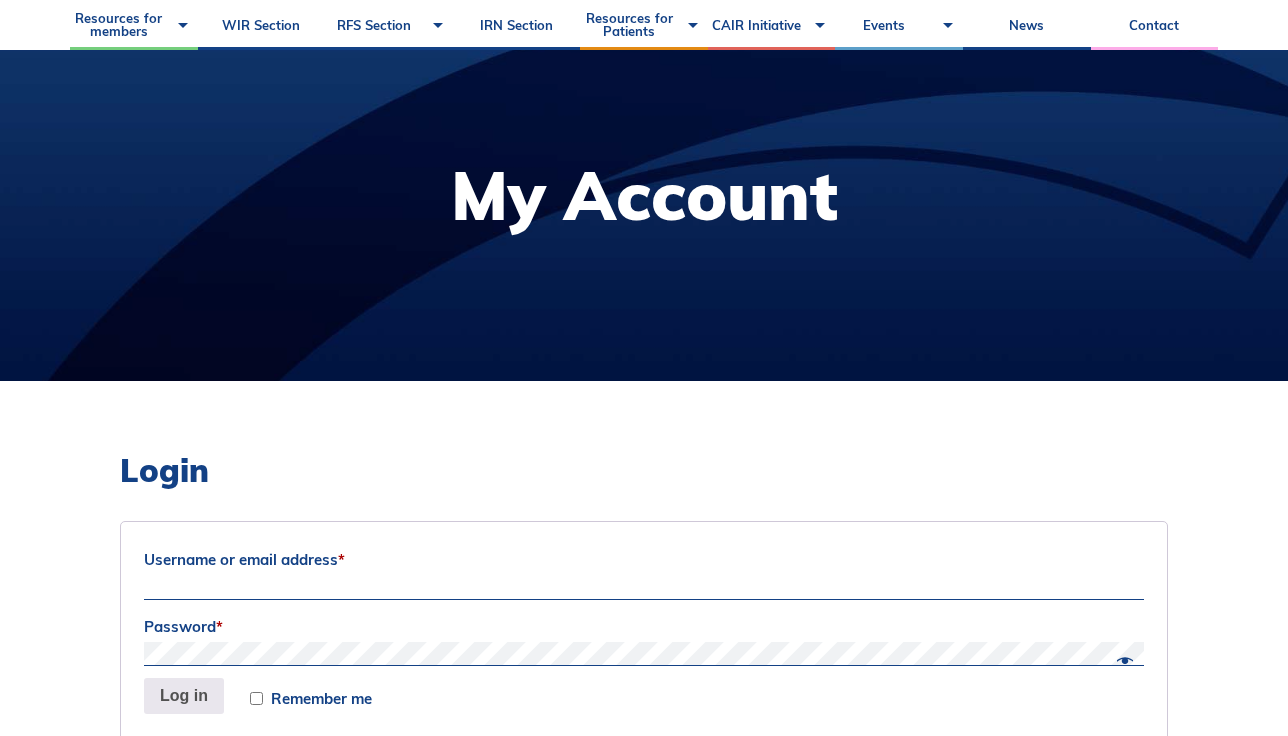 scroll, scrollTop: 394, scrollLeft: 0, axis: vertical 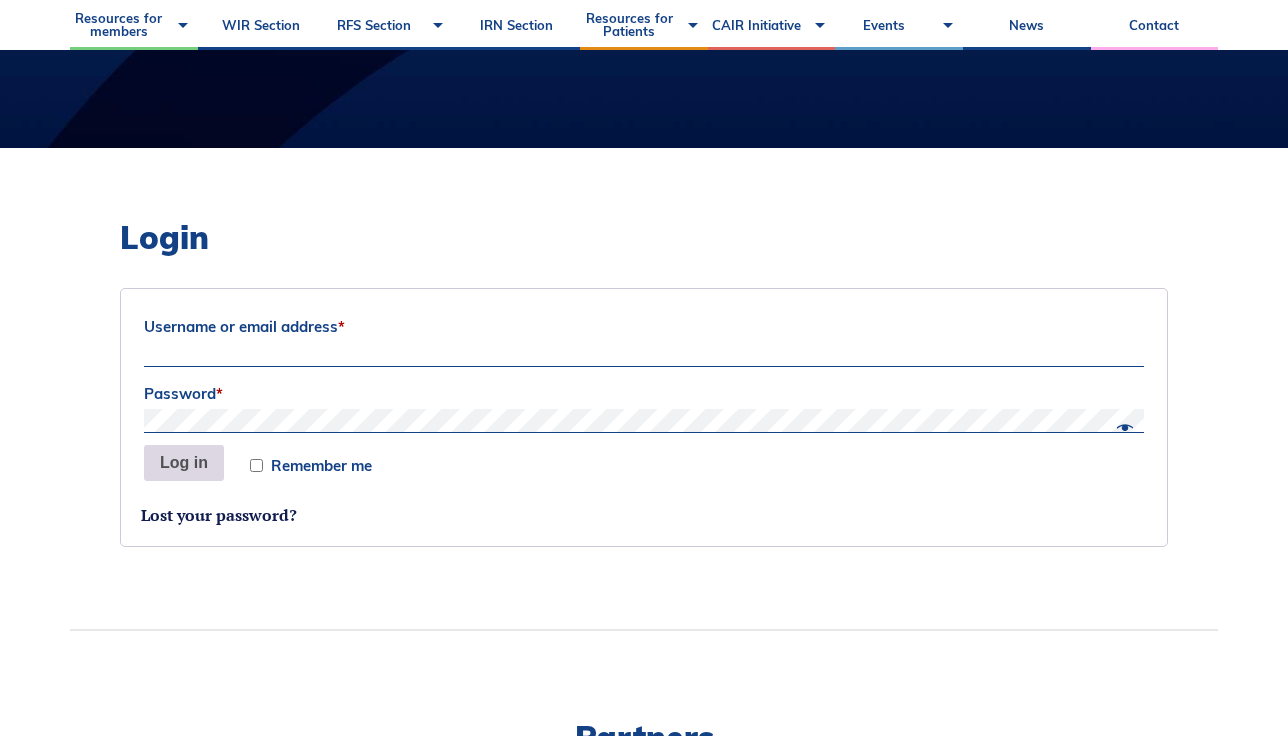 type on "jhe2026@meds.uwo.ca" 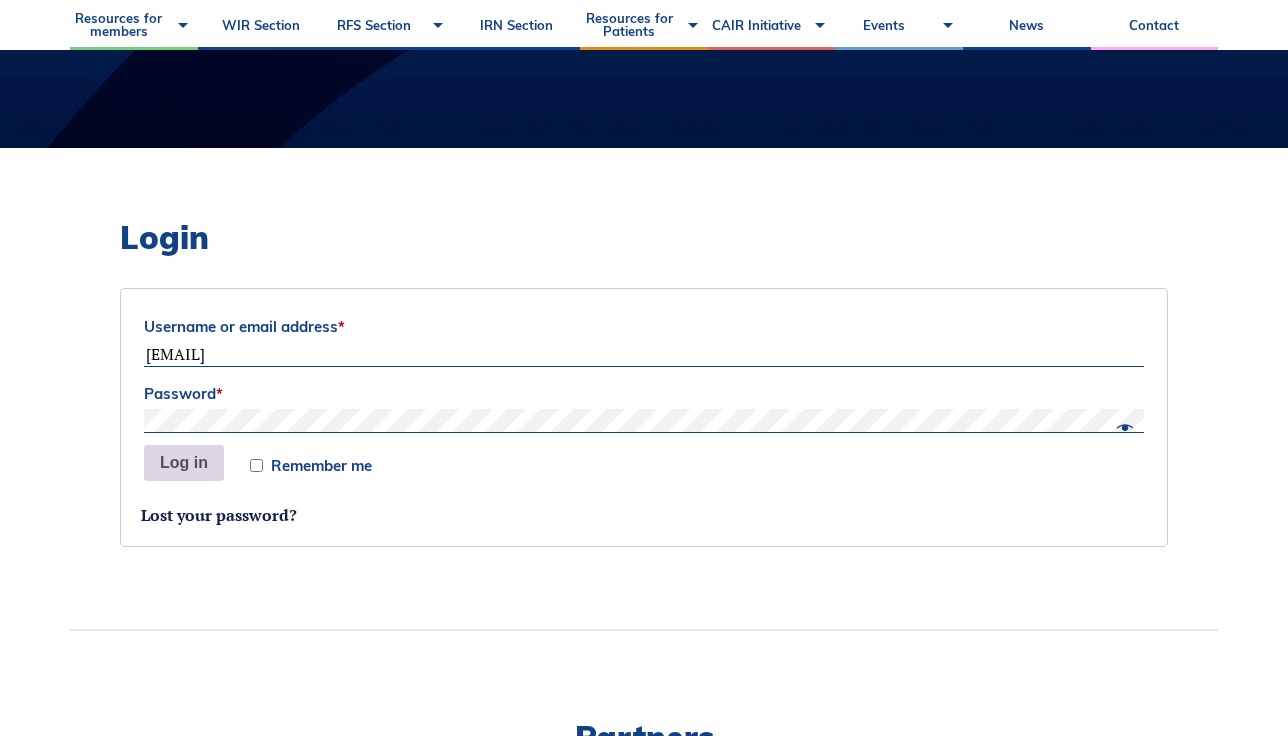click on "Log in" at bounding box center (184, 463) 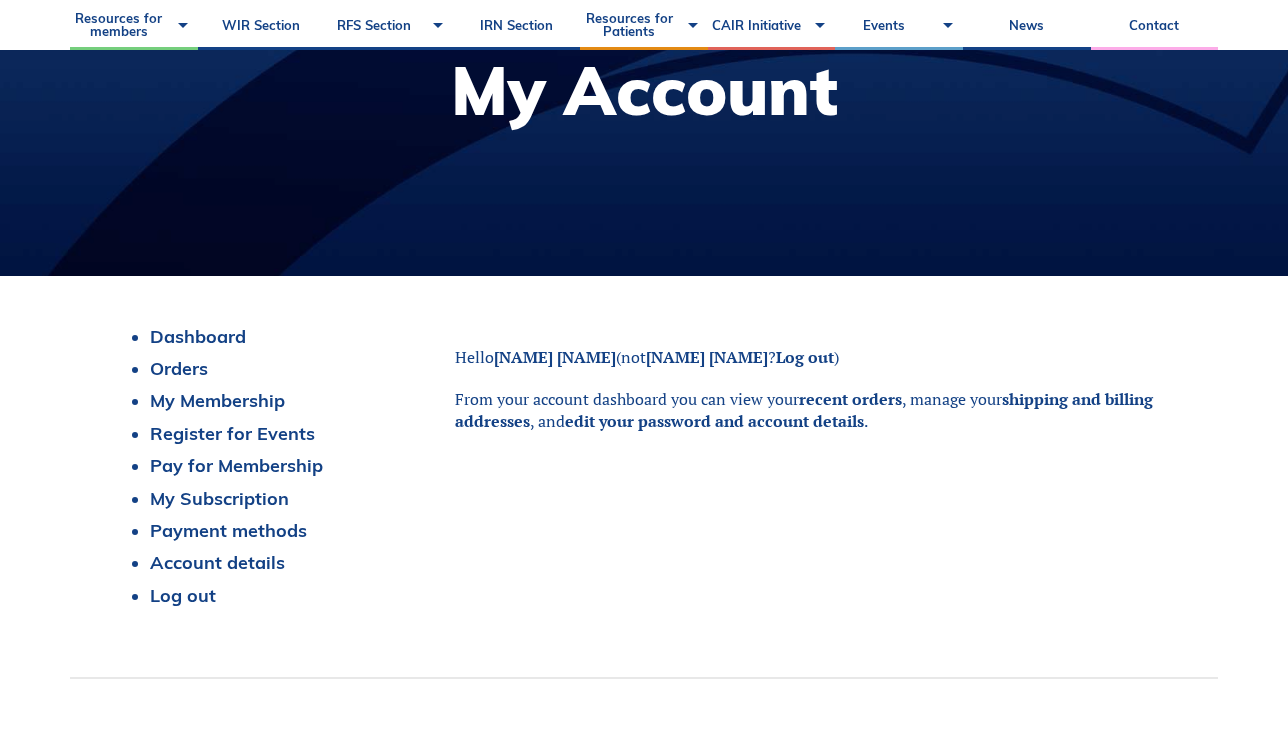 scroll, scrollTop: 220, scrollLeft: 0, axis: vertical 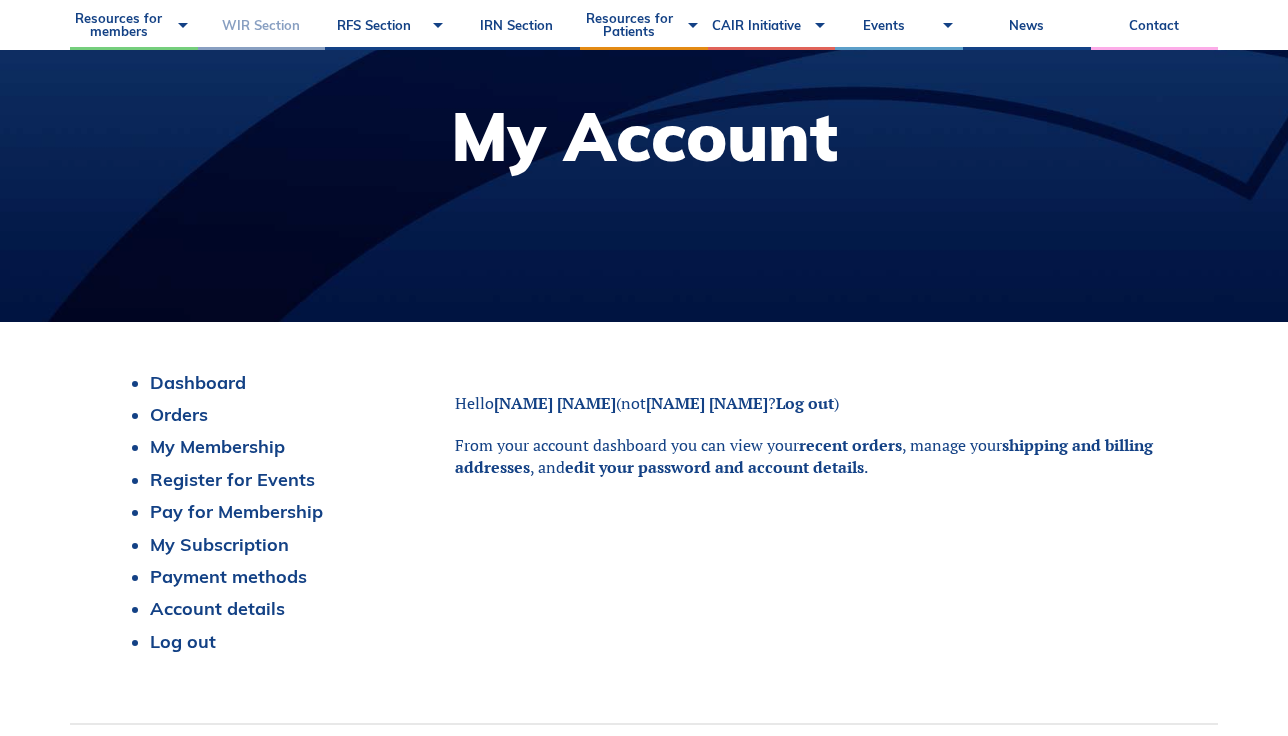 click on "WIR Section" at bounding box center [262, 25] 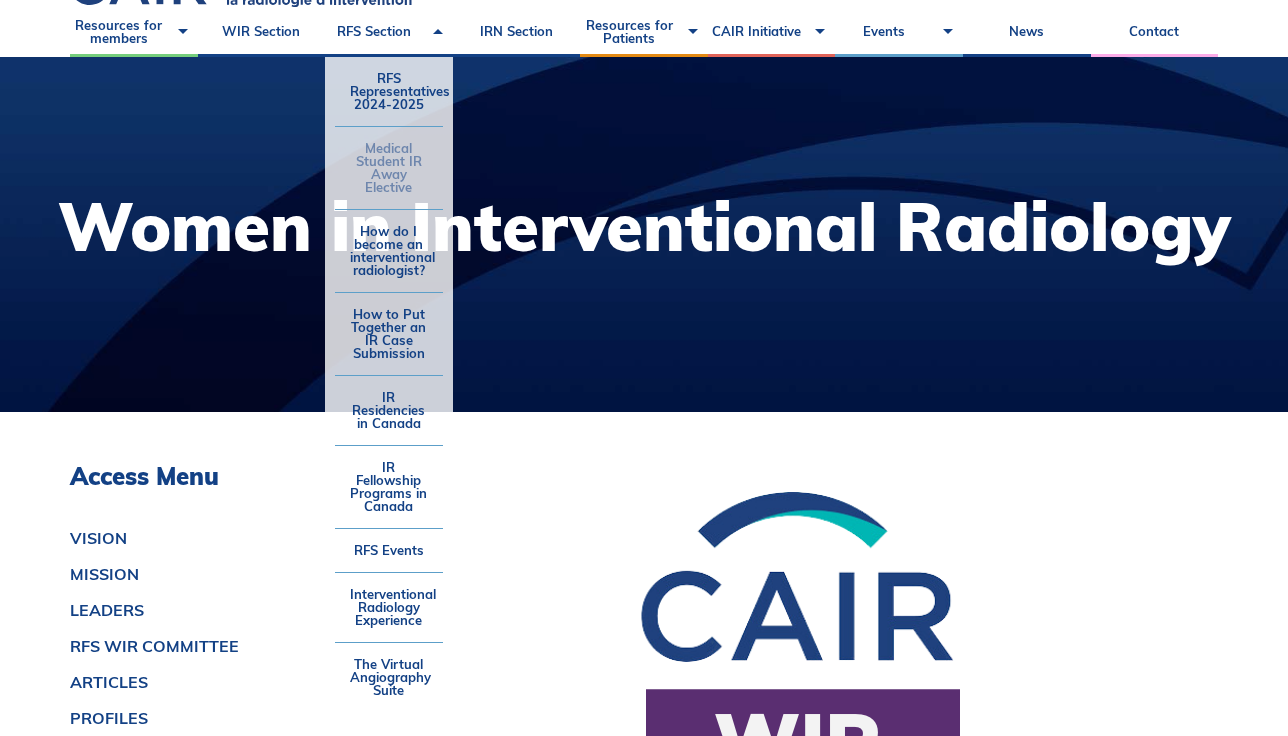 scroll, scrollTop: 127, scrollLeft: 0, axis: vertical 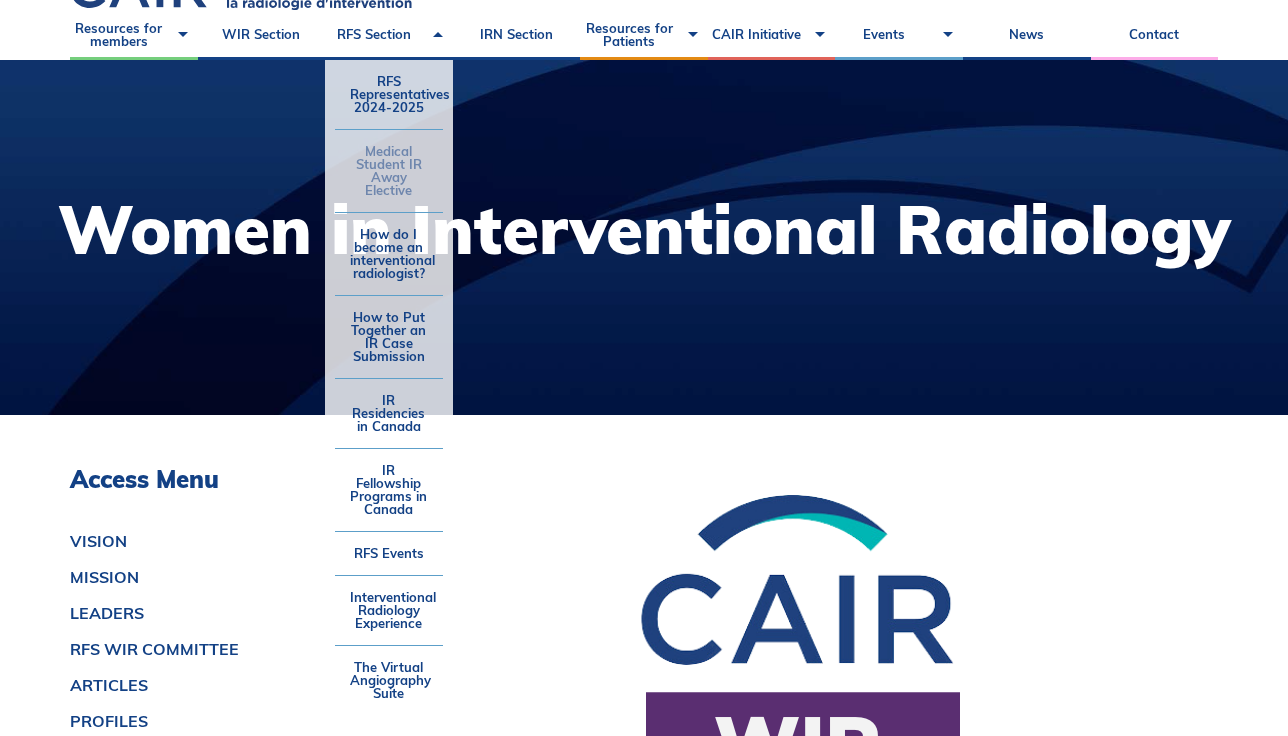 click on "Medical Student IR Away Elective" at bounding box center [389, 171] 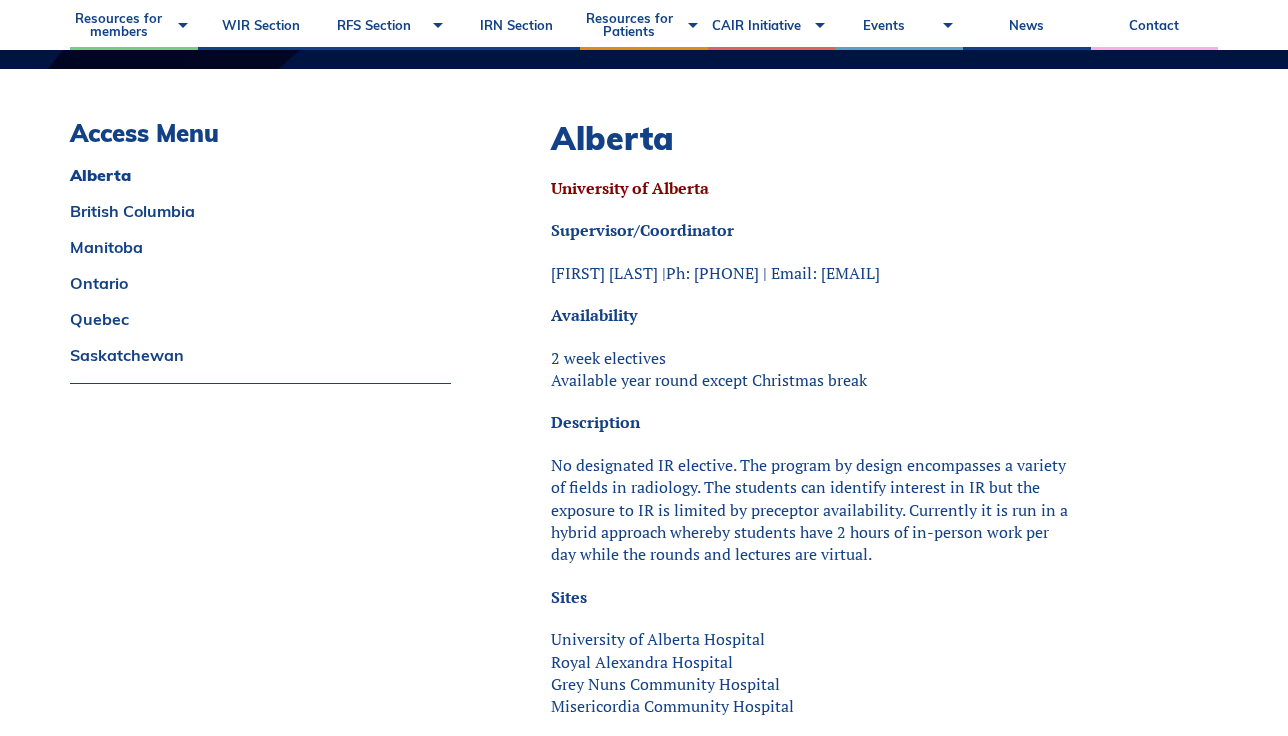 scroll, scrollTop: 475, scrollLeft: 0, axis: vertical 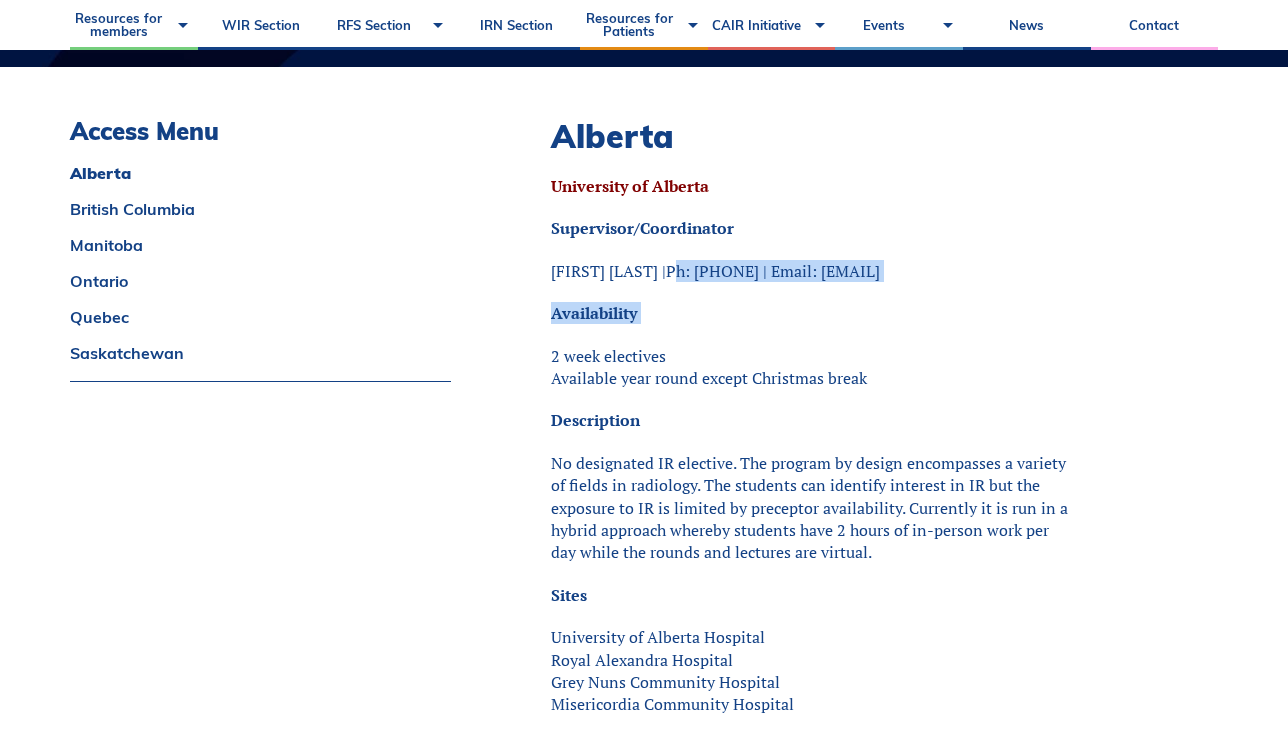drag, startPoint x: 678, startPoint y: 281, endPoint x: 667, endPoint y: 330, distance: 50.219517 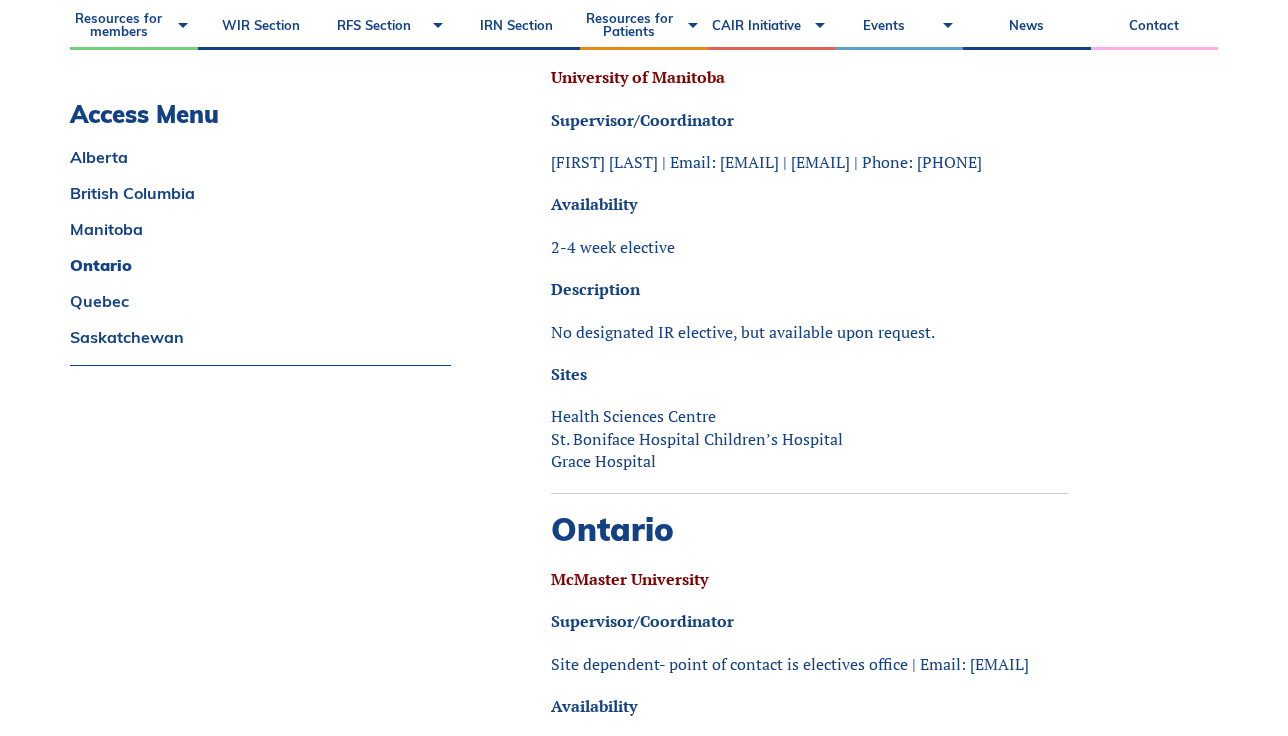 scroll, scrollTop: 2143, scrollLeft: 0, axis: vertical 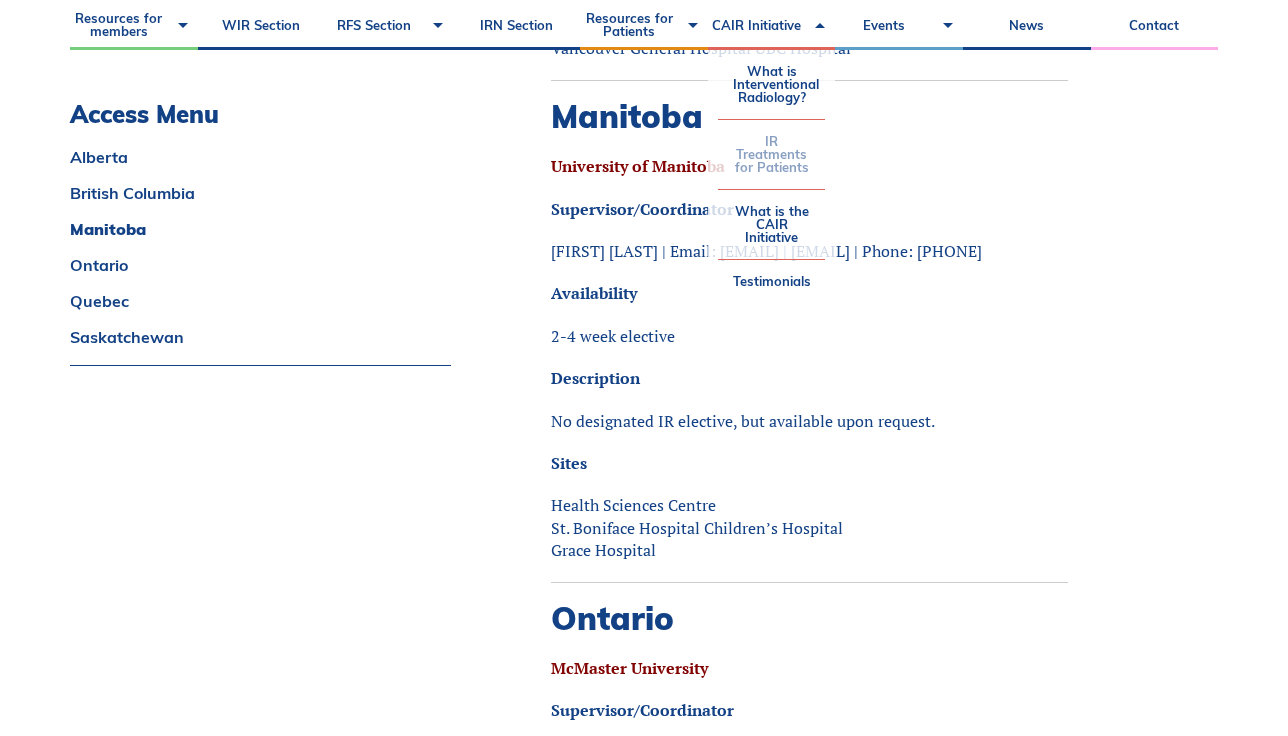 click on "IR Treatments for Patients" at bounding box center [772, 154] 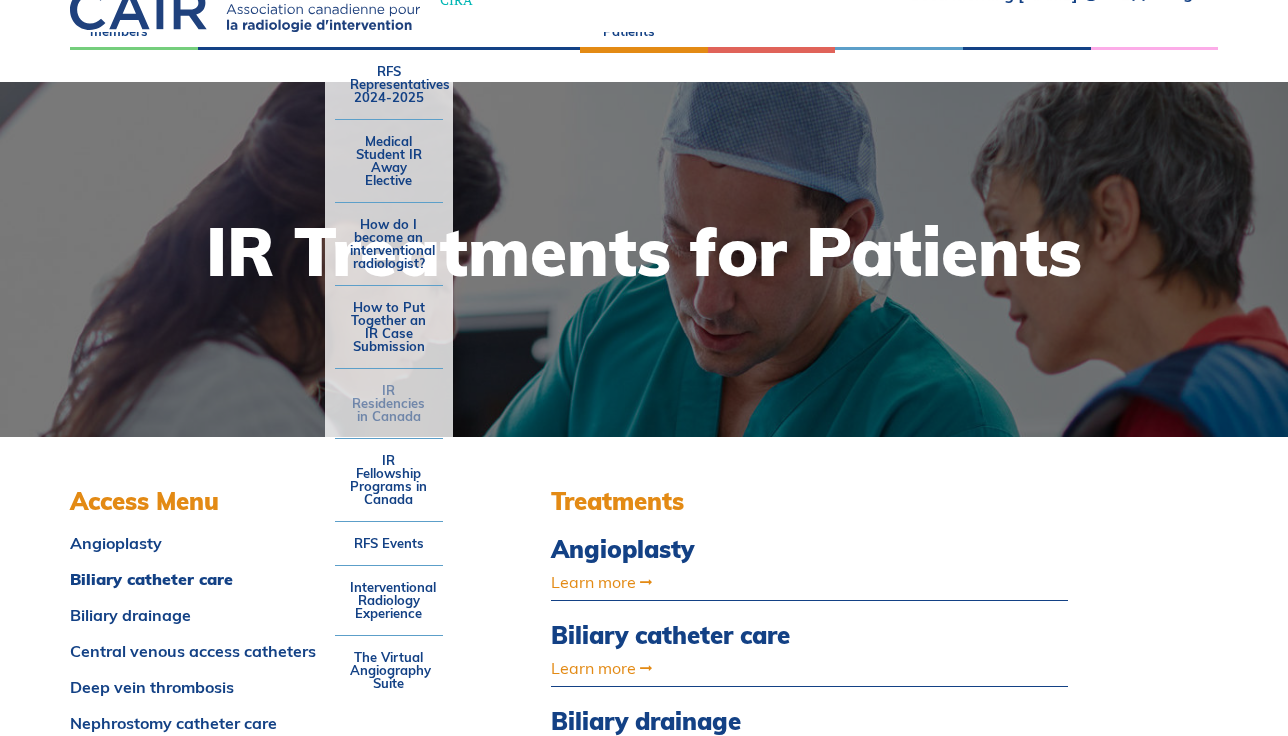 scroll, scrollTop: 284, scrollLeft: 0, axis: vertical 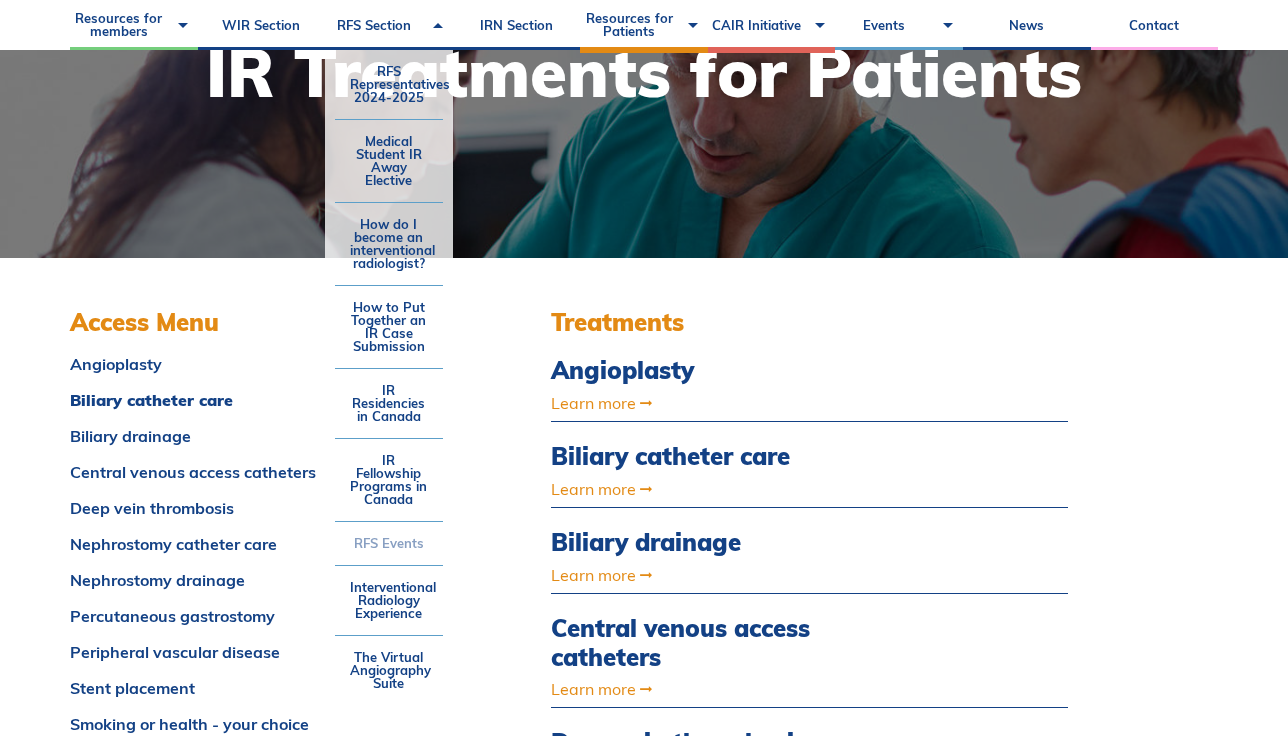 click on "RFS Events" at bounding box center (389, 543) 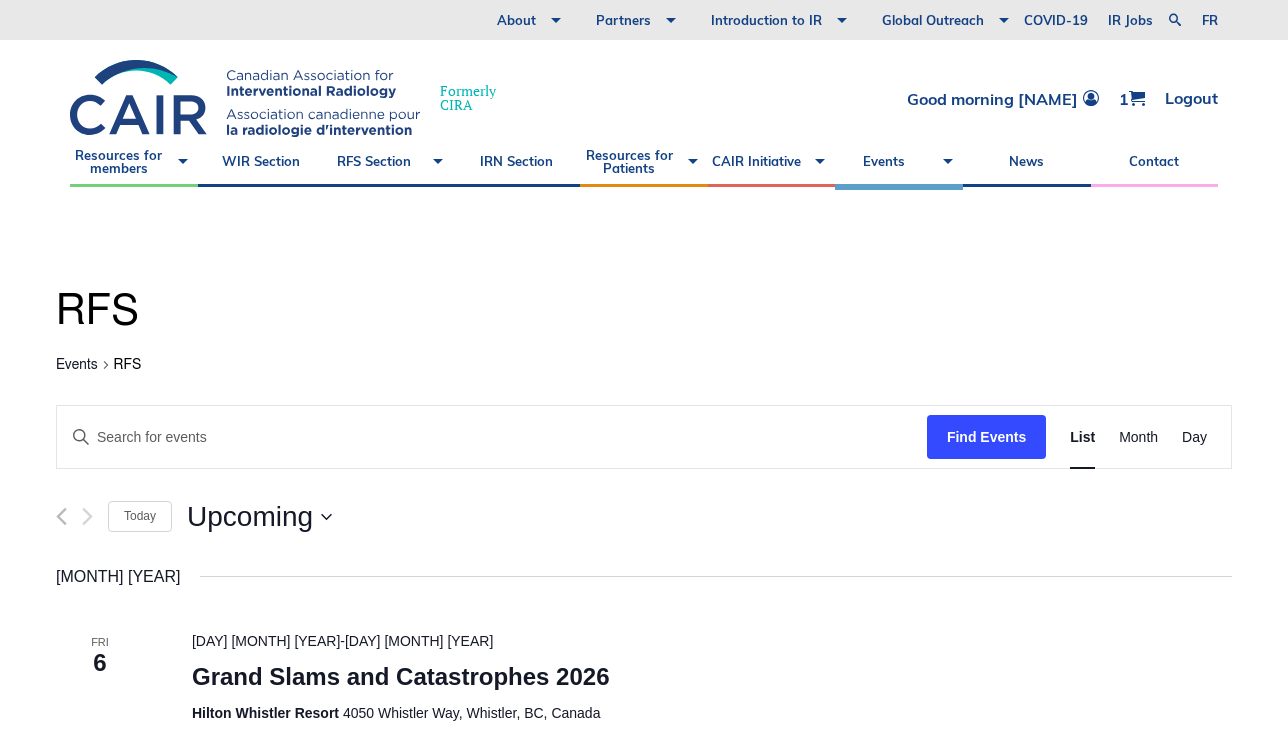 scroll, scrollTop: 351, scrollLeft: 0, axis: vertical 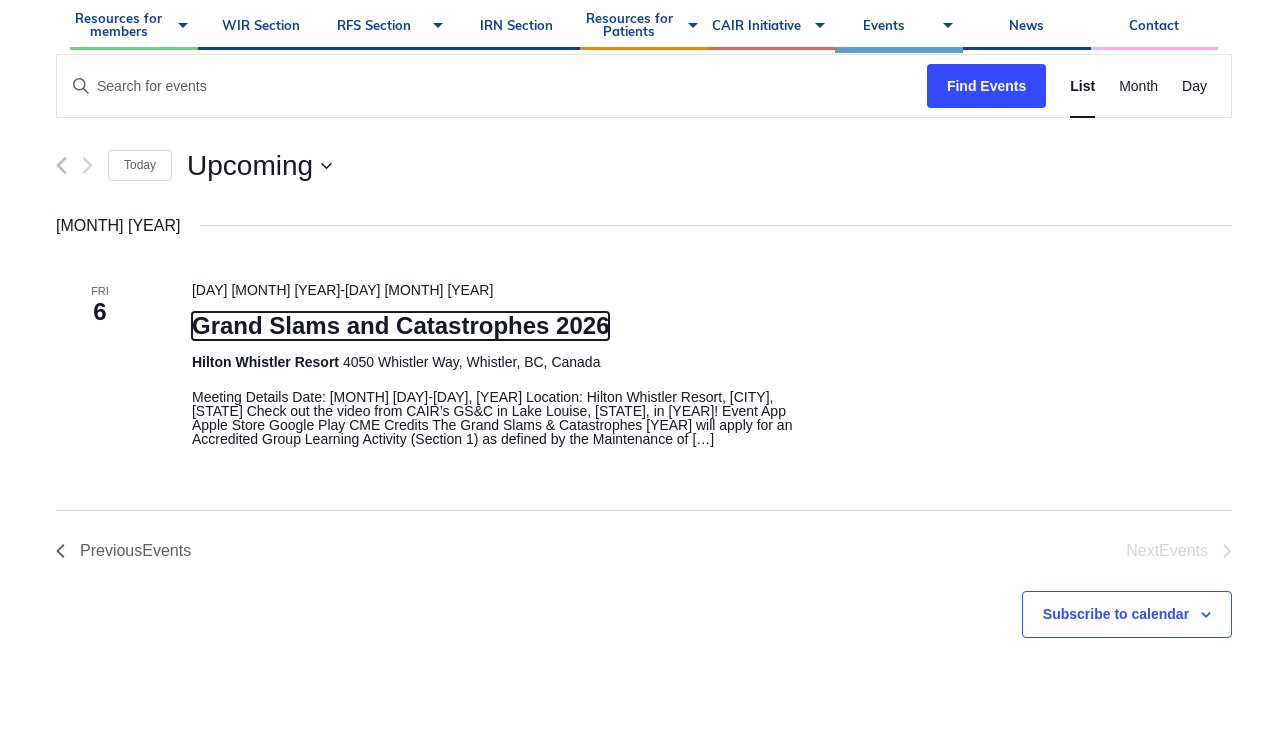 click on "Grand Slams and Catastrophes 2026" at bounding box center (401, 326) 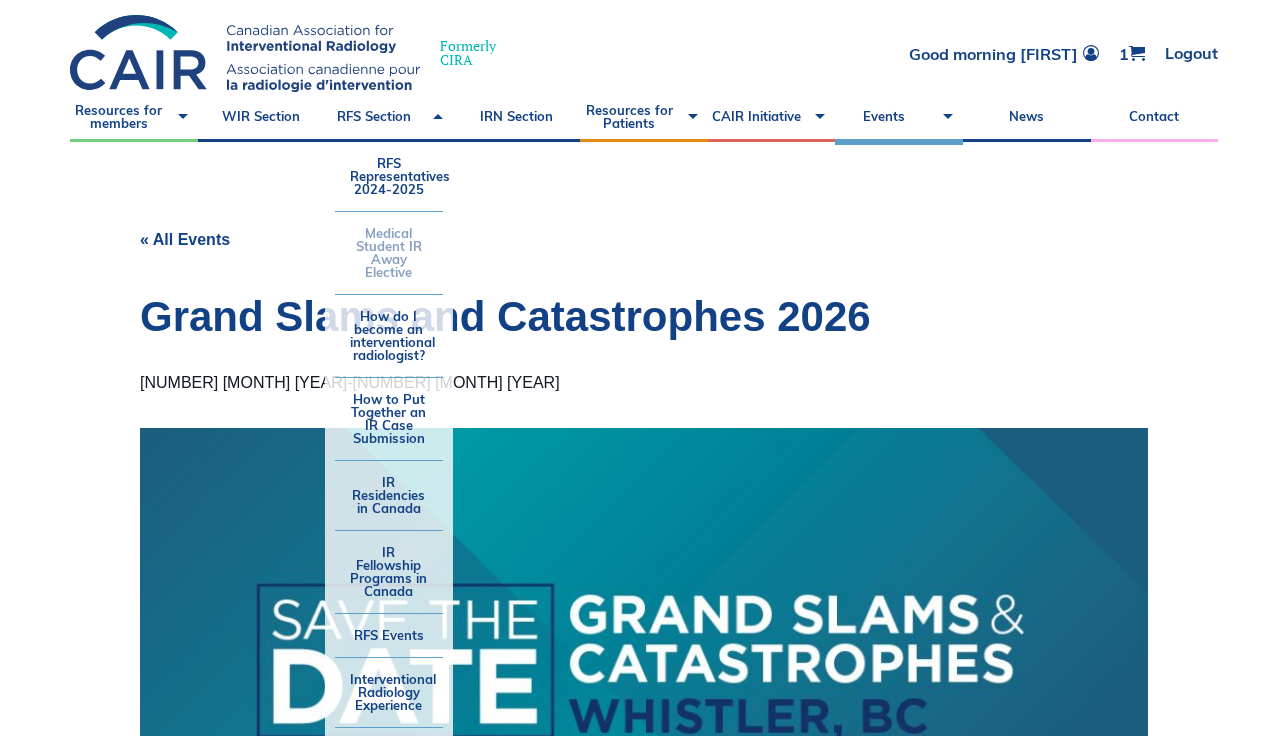 scroll, scrollTop: 60, scrollLeft: 0, axis: vertical 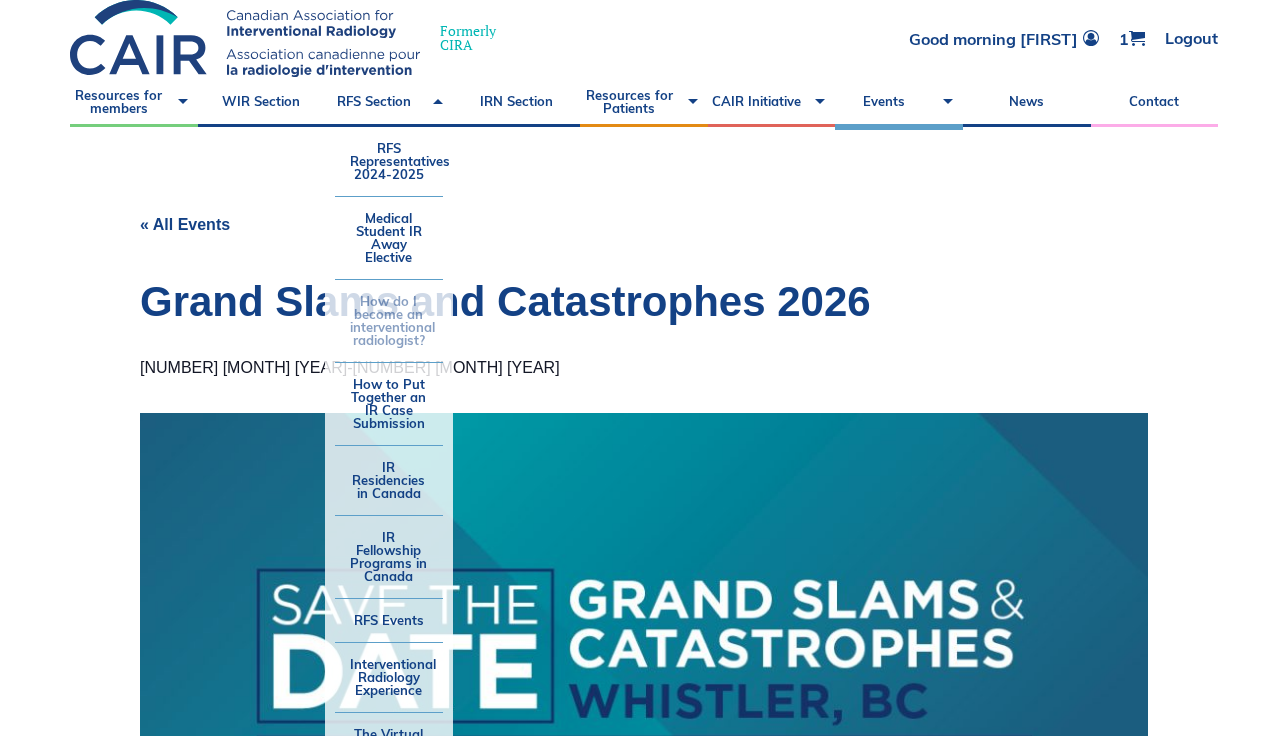 click on "How do I become an interventional radiologist?" at bounding box center [389, 321] 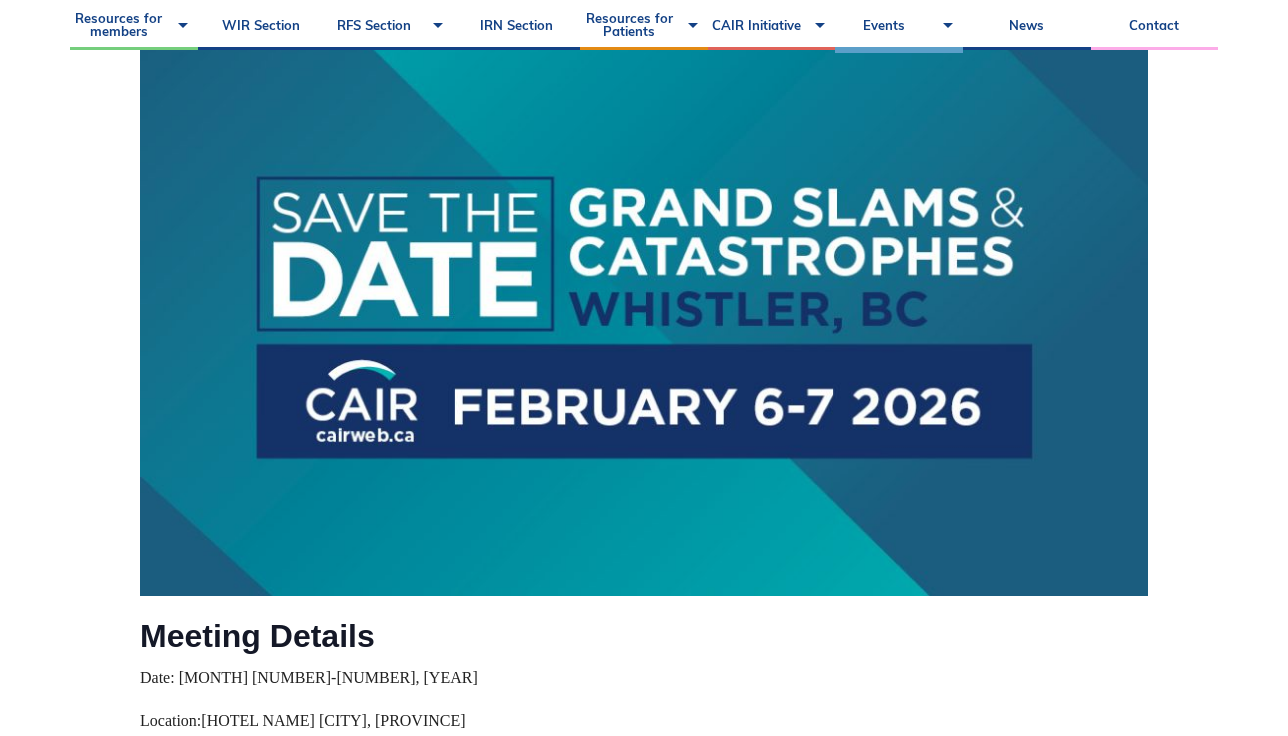 scroll, scrollTop: 479, scrollLeft: 0, axis: vertical 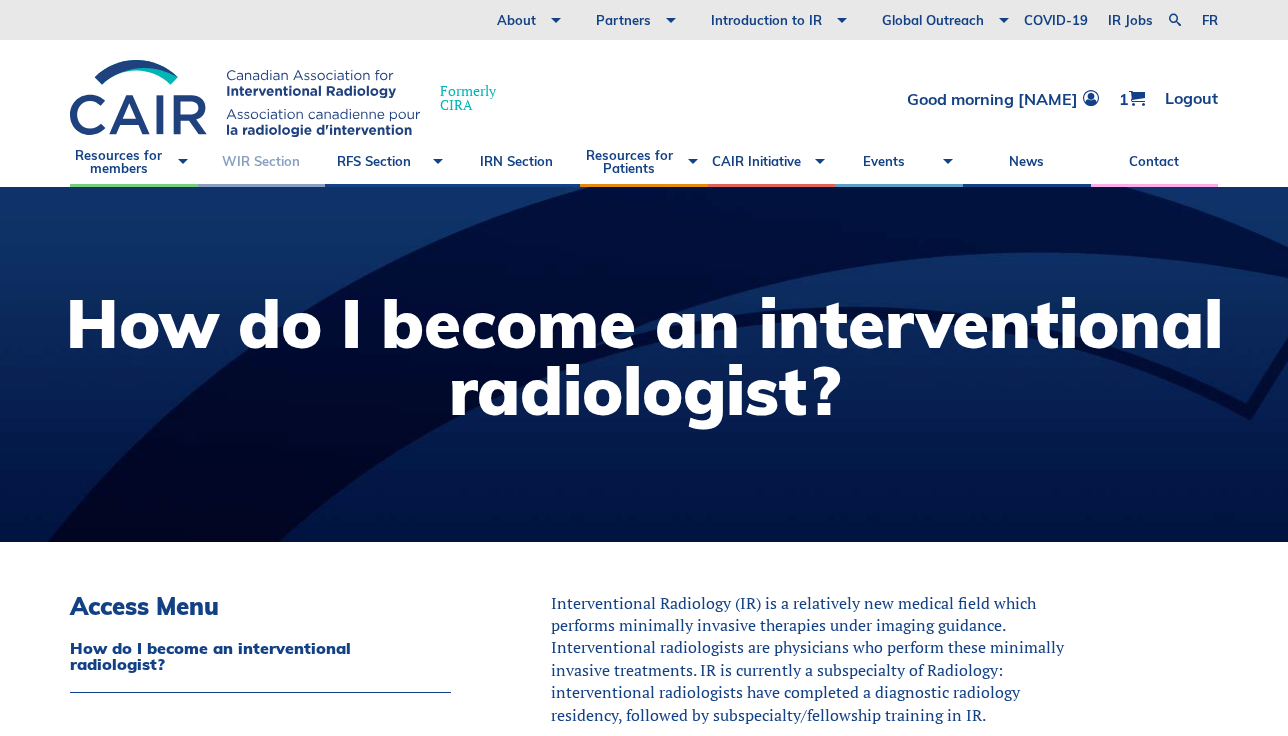 click on "WIR Section" at bounding box center [262, 162] 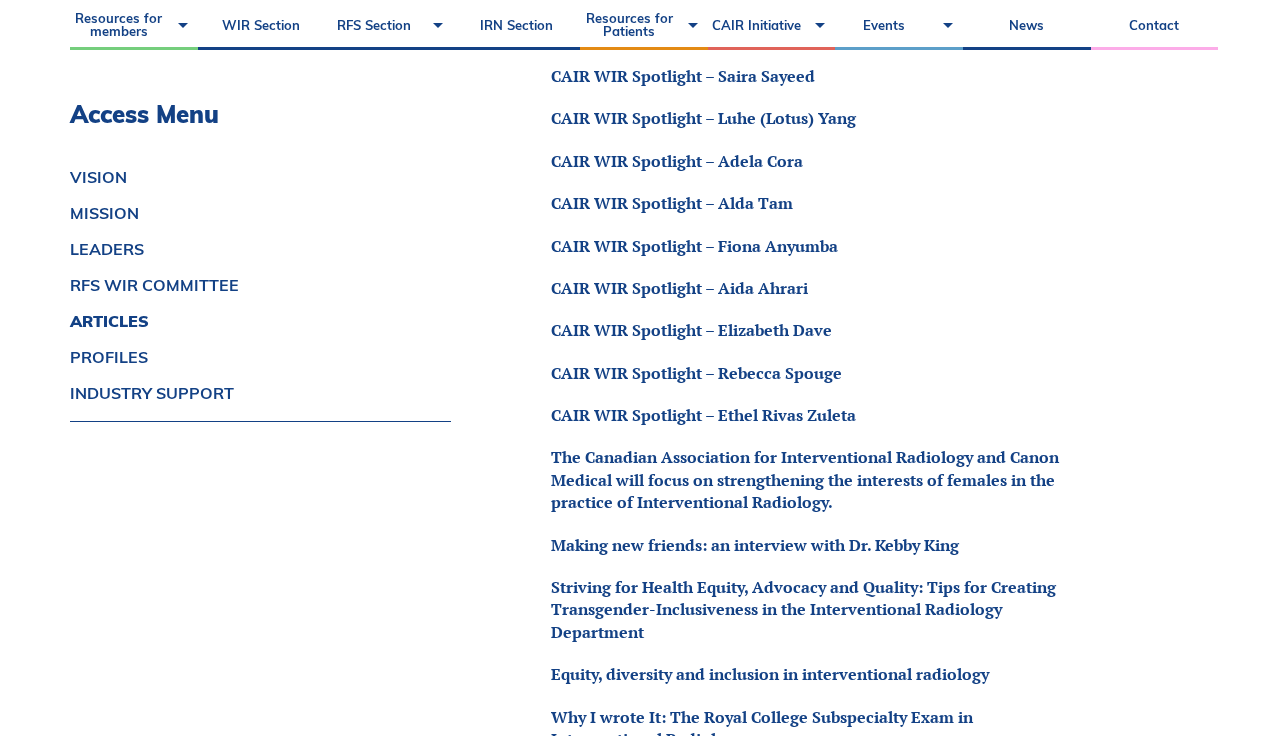 scroll, scrollTop: 2157, scrollLeft: 0, axis: vertical 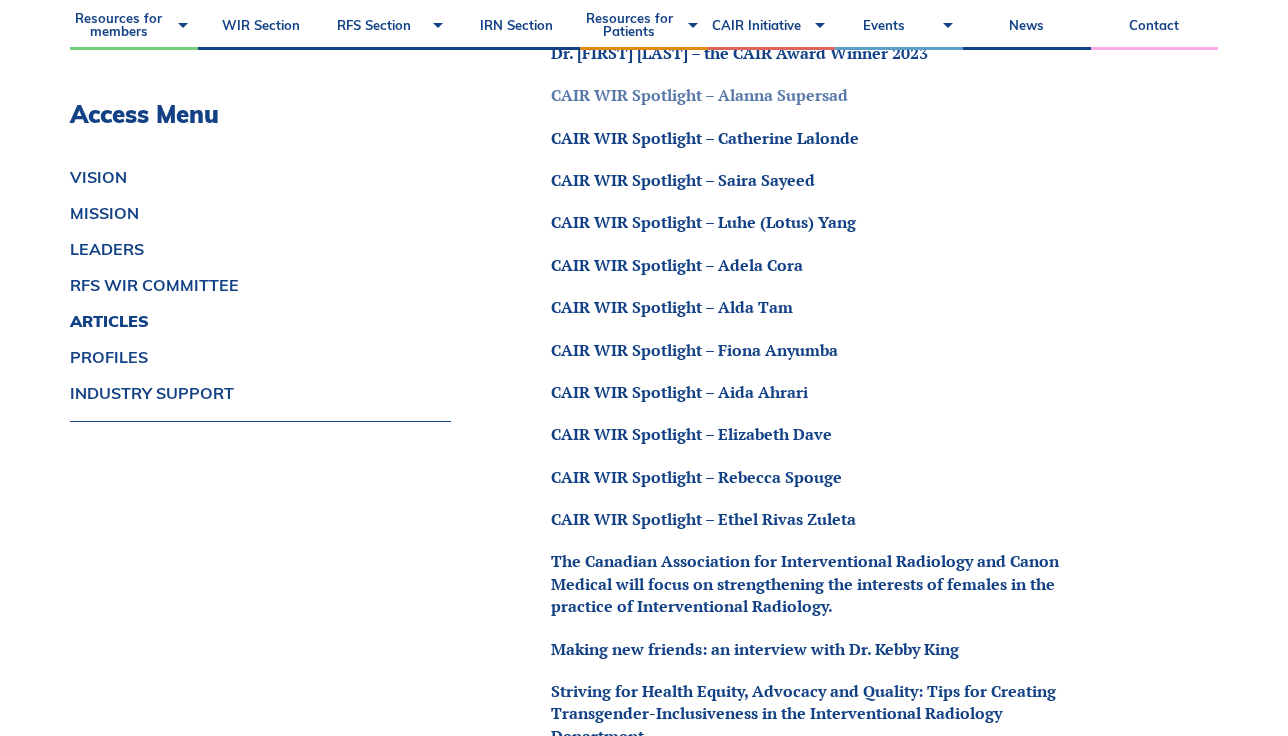 click on "CAIR WIR Spotlight – Alanna Supersad" at bounding box center (699, 95) 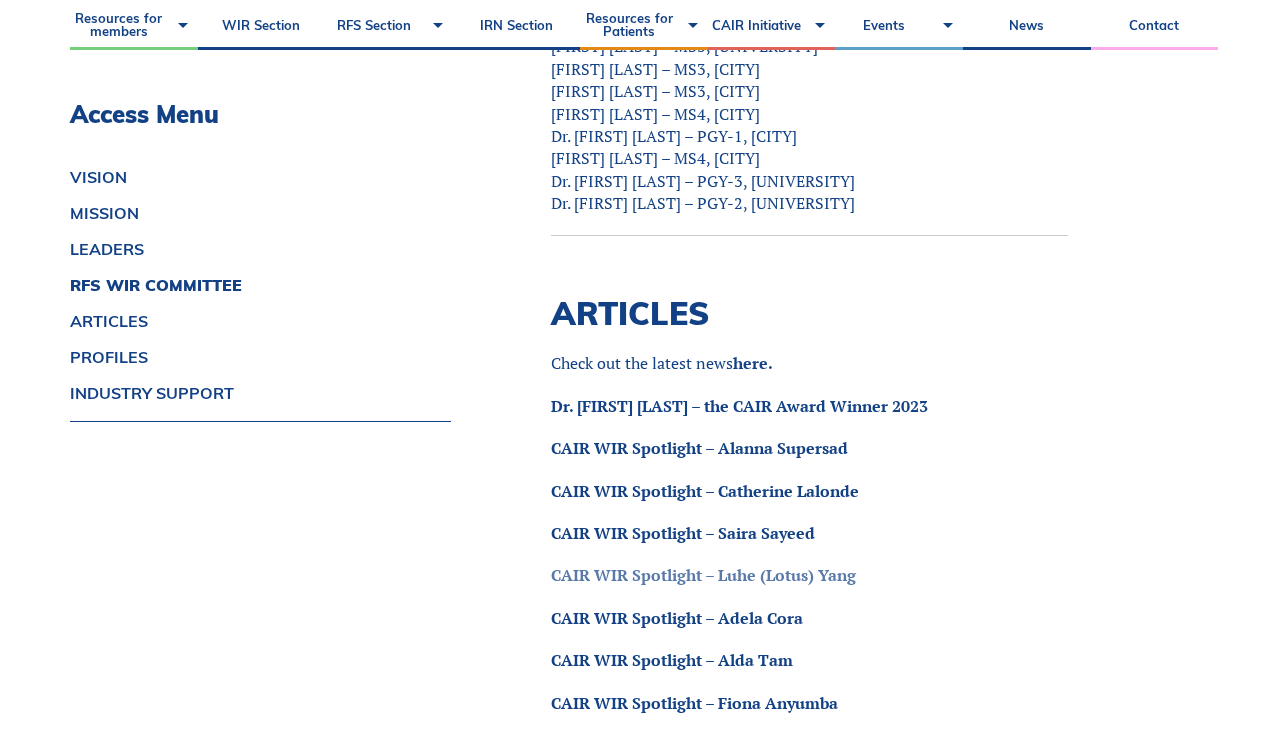 scroll, scrollTop: 1951, scrollLeft: 0, axis: vertical 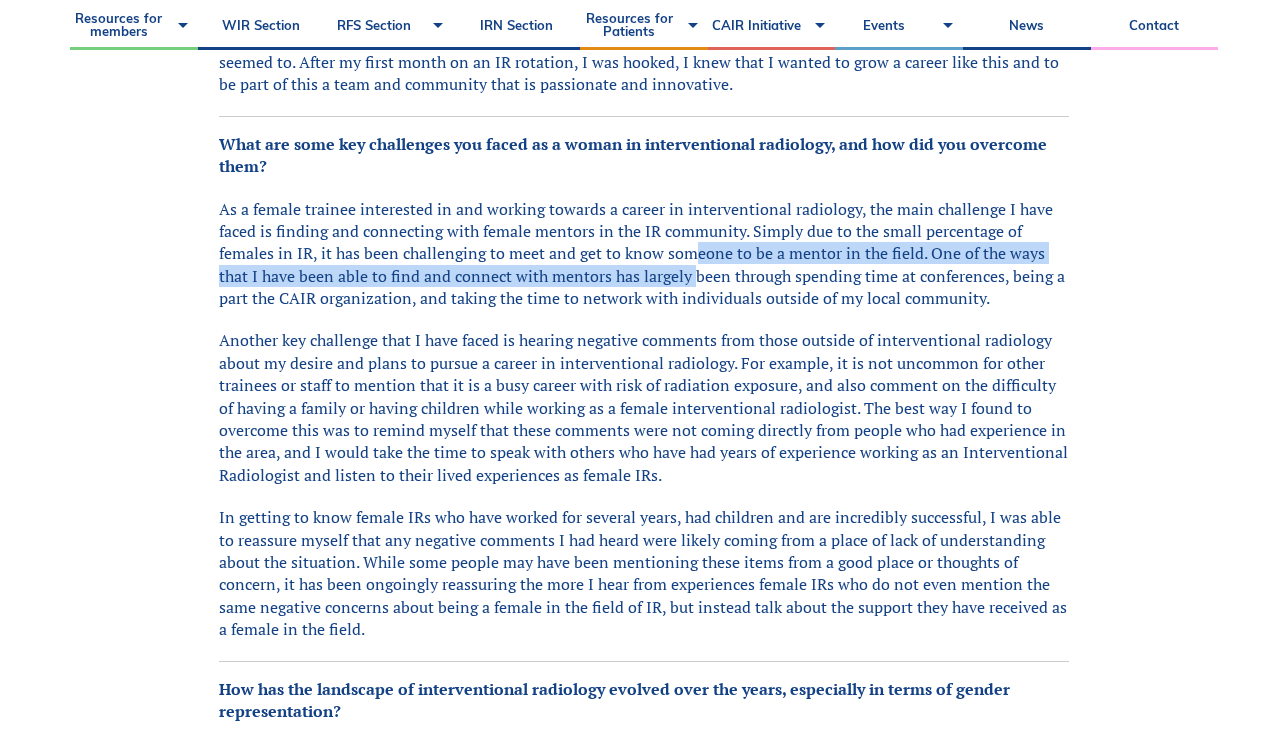 drag, startPoint x: 694, startPoint y: 249, endPoint x: 694, endPoint y: 271, distance: 22 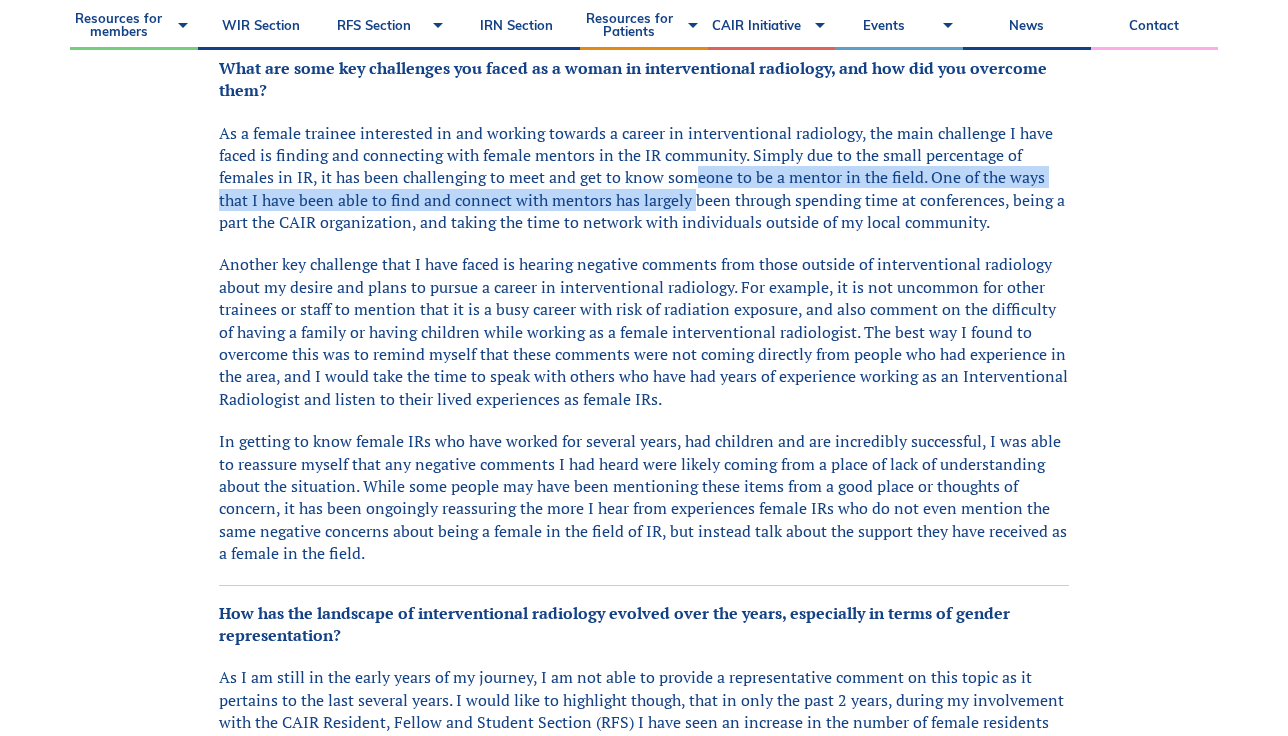scroll, scrollTop: 905, scrollLeft: 0, axis: vertical 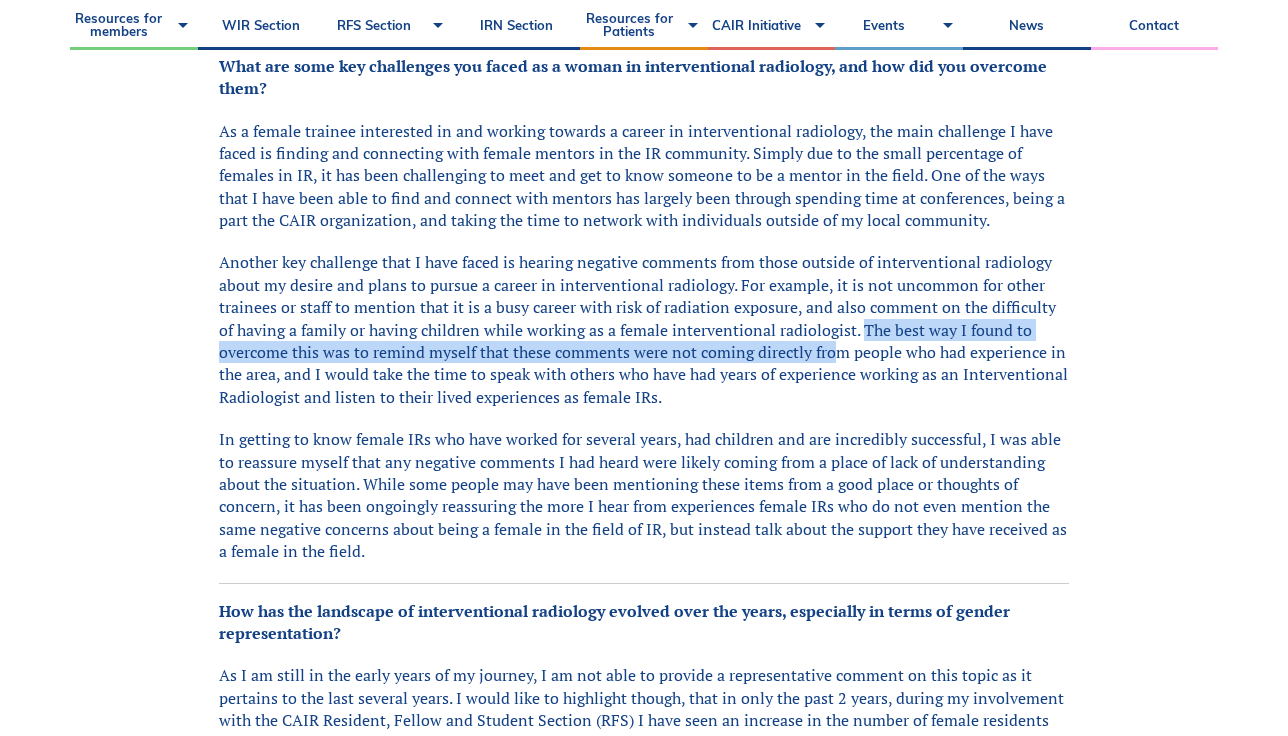 drag, startPoint x: 846, startPoint y: 334, endPoint x: 836, endPoint y: 356, distance: 24.166092 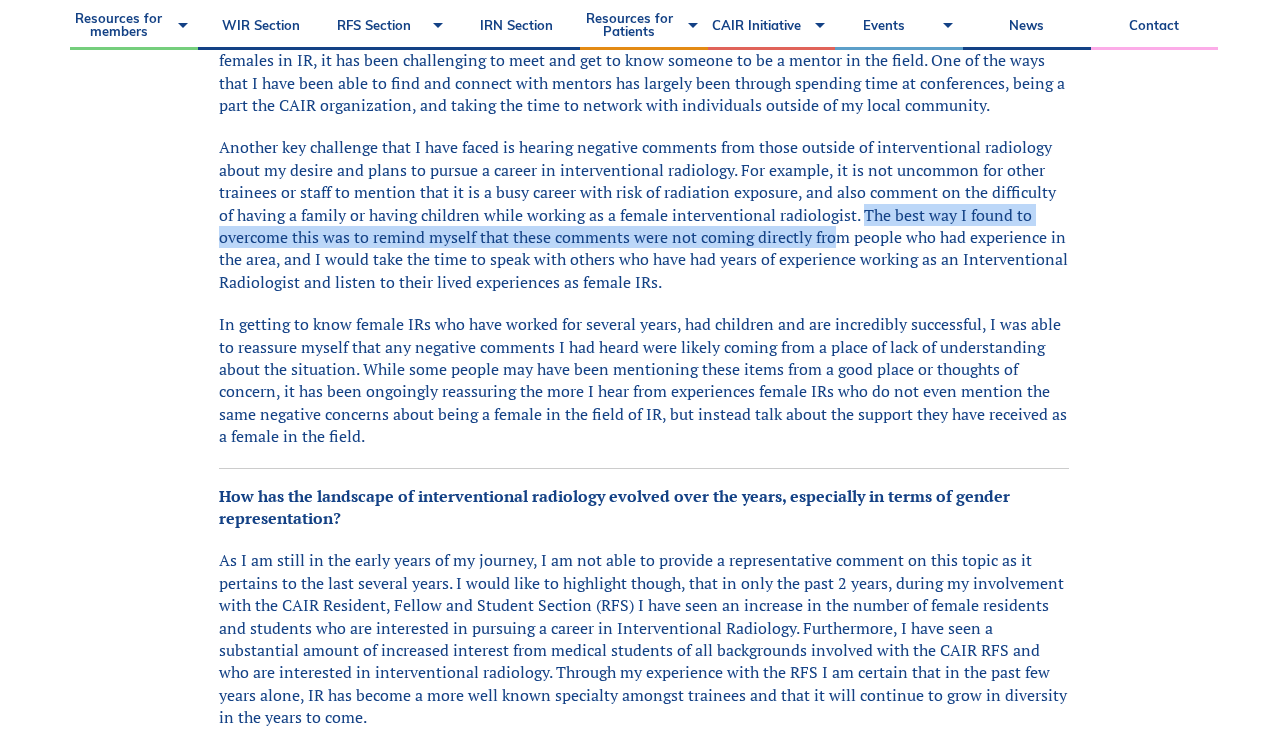 scroll, scrollTop: 1031, scrollLeft: 0, axis: vertical 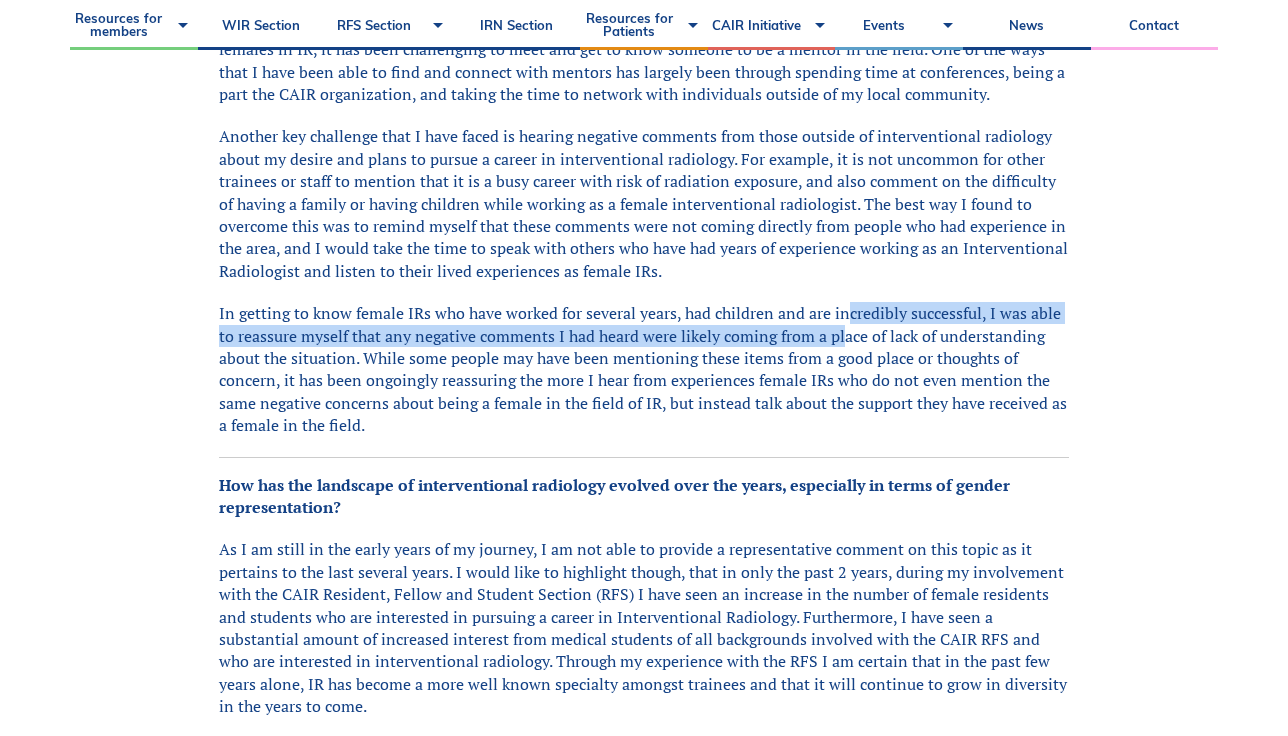 drag, startPoint x: 844, startPoint y: 319, endPoint x: 843, endPoint y: 335, distance: 16.03122 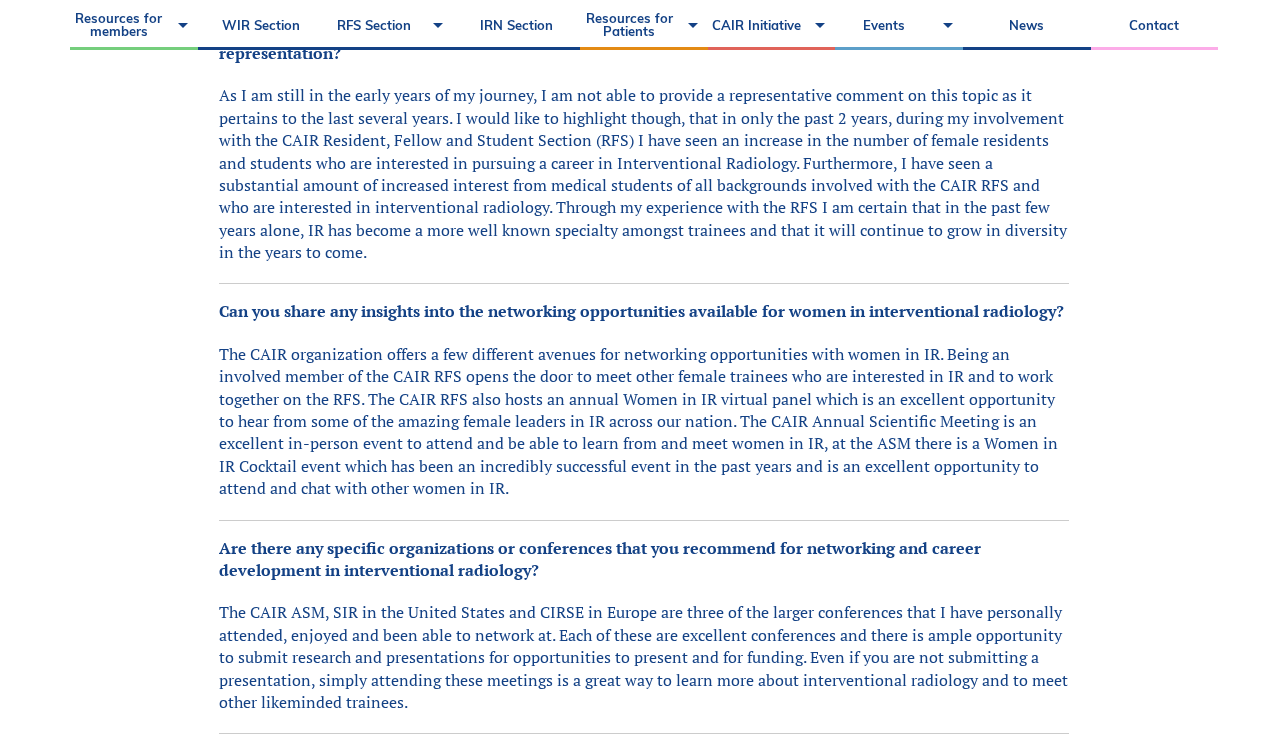 scroll, scrollTop: 1550, scrollLeft: 0, axis: vertical 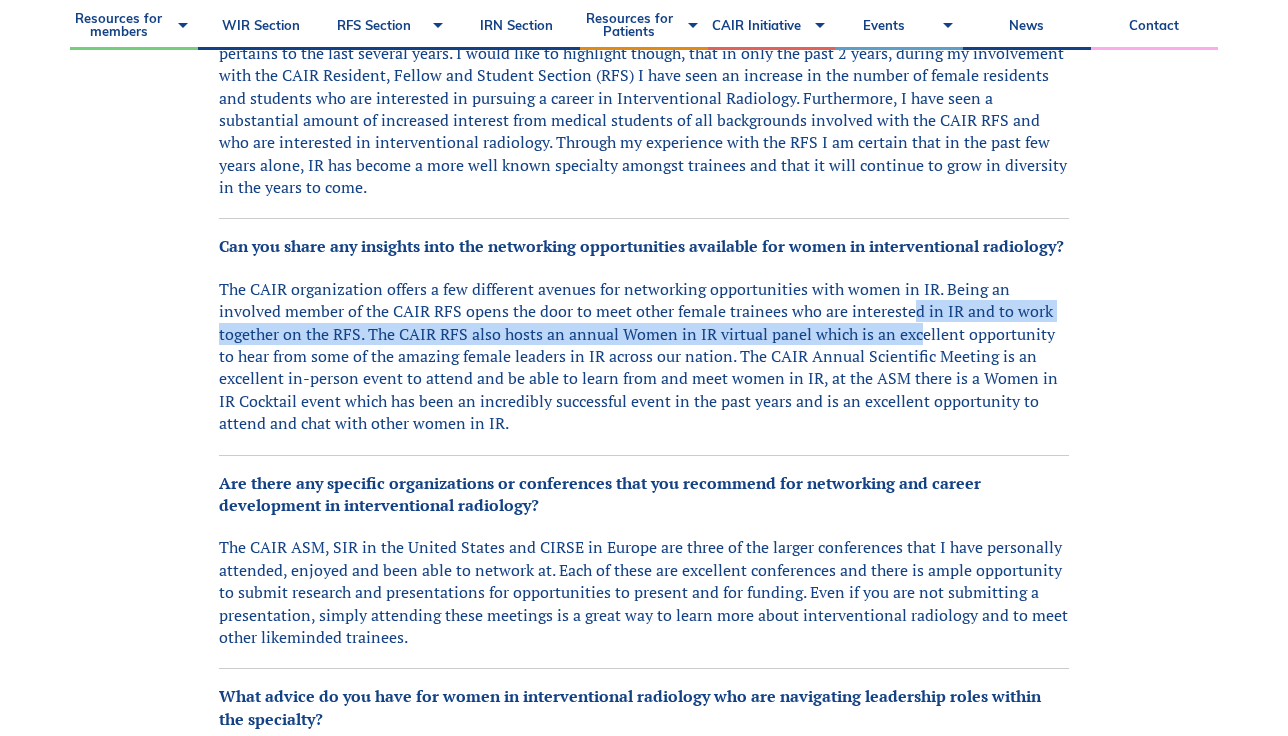drag, startPoint x: 849, startPoint y: 325, endPoint x: 834, endPoint y: 360, distance: 38.078865 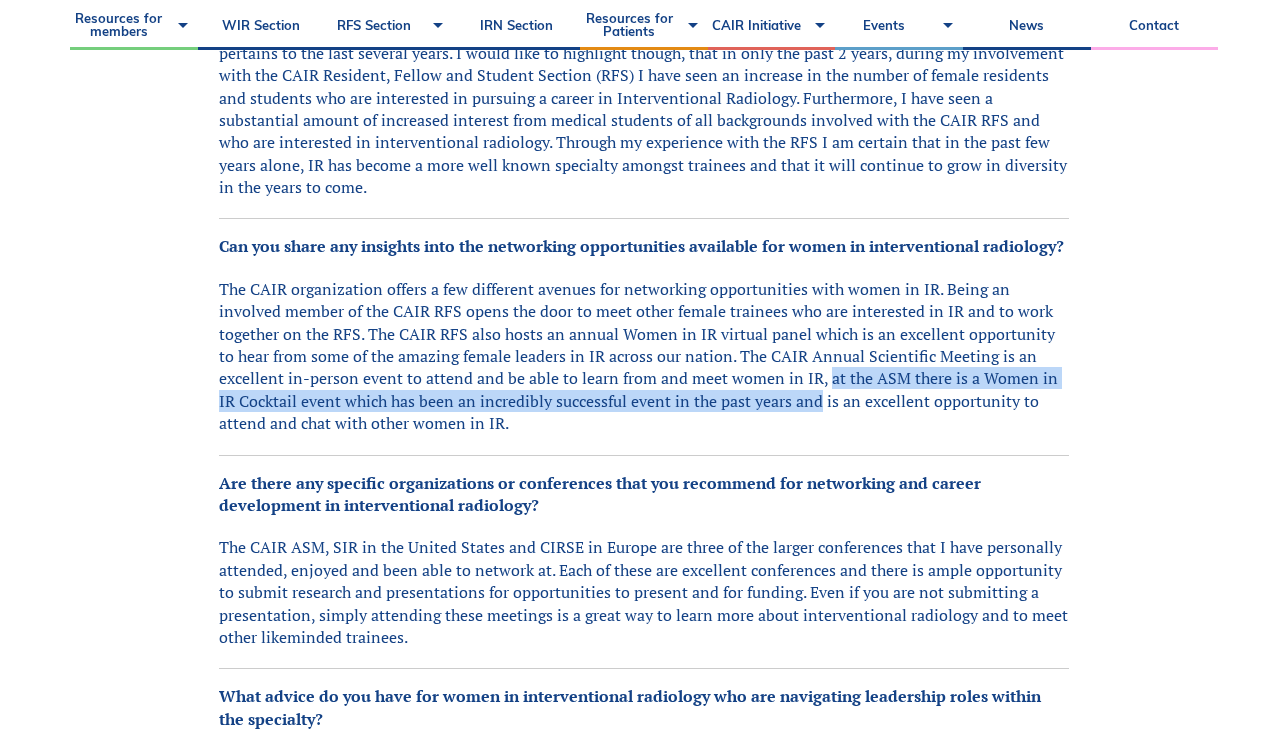 drag, startPoint x: 732, startPoint y: 392, endPoint x: 735, endPoint y: 416, distance: 24.186773 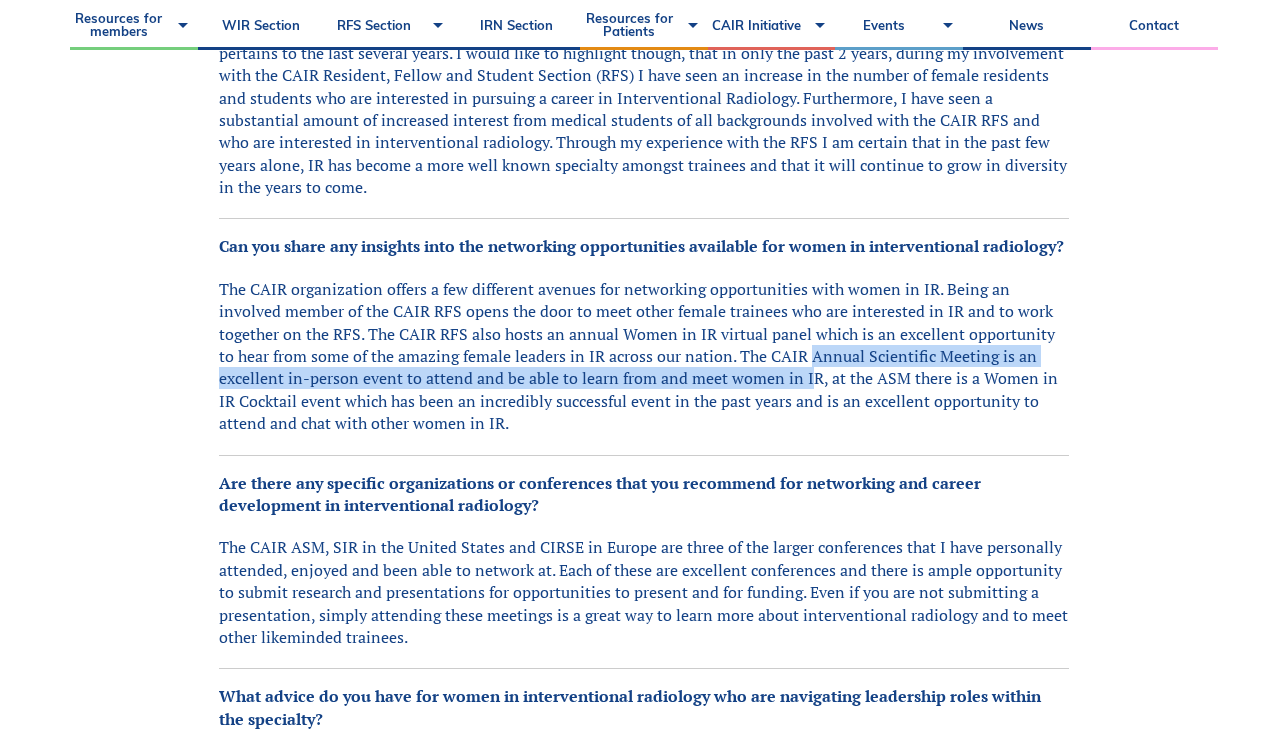 drag, startPoint x: 719, startPoint y: 387, endPoint x: 718, endPoint y: 403, distance: 16.03122 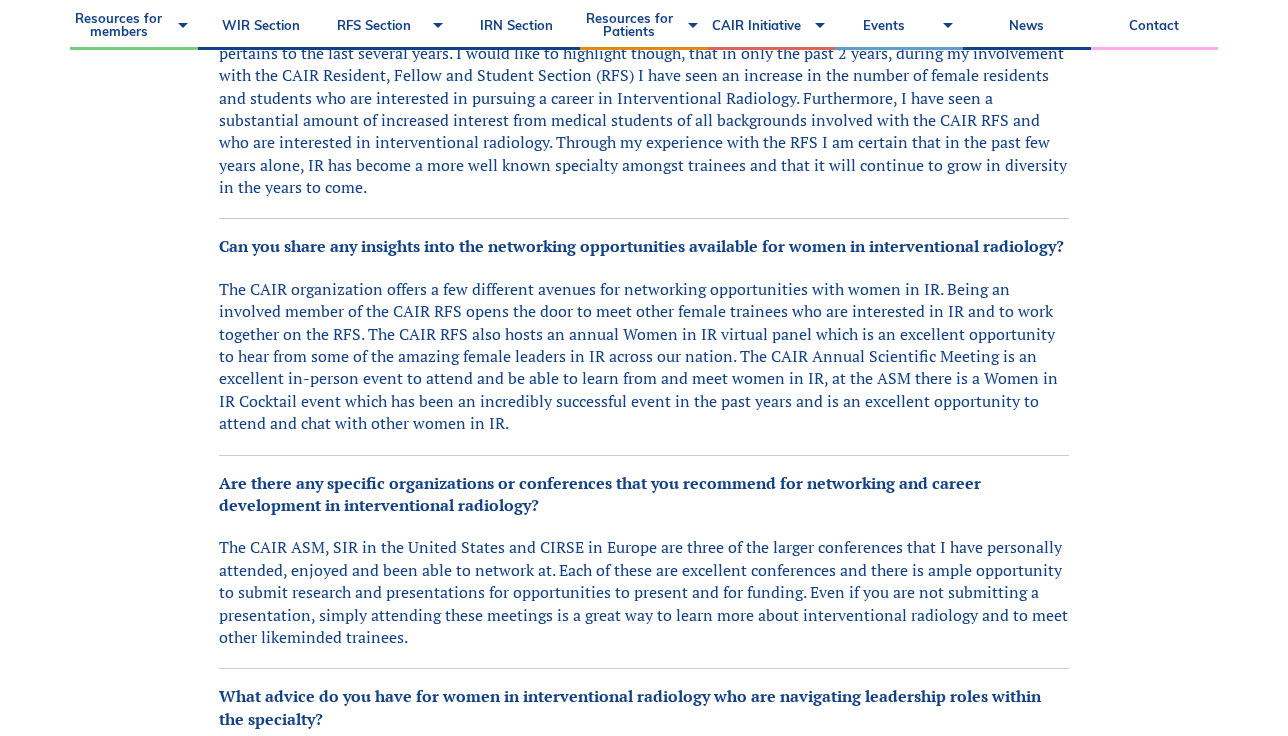 click on "The CAIR organization offers a few different avenues for networking opportunities with women in IR. Being an involved member of the CAIR RFS opens the door to meet other female trainees who are interested in IR and to work together on the RFS. The CAIR RFS also hosts an annual Women in IR virtual panel which is an excellent opportunity to hear from some of the amazing female leaders in IR across our nation. The CAIR Annual Scientific Meeting is an excellent in-person event to attend and be able to learn from and meet women in IR, at the ASM there is a Women in IR Cocktail event which has been an incredibly successful event in the past years and is an excellent opportunity to attend and chat with other women in IR." at bounding box center (644, 356) 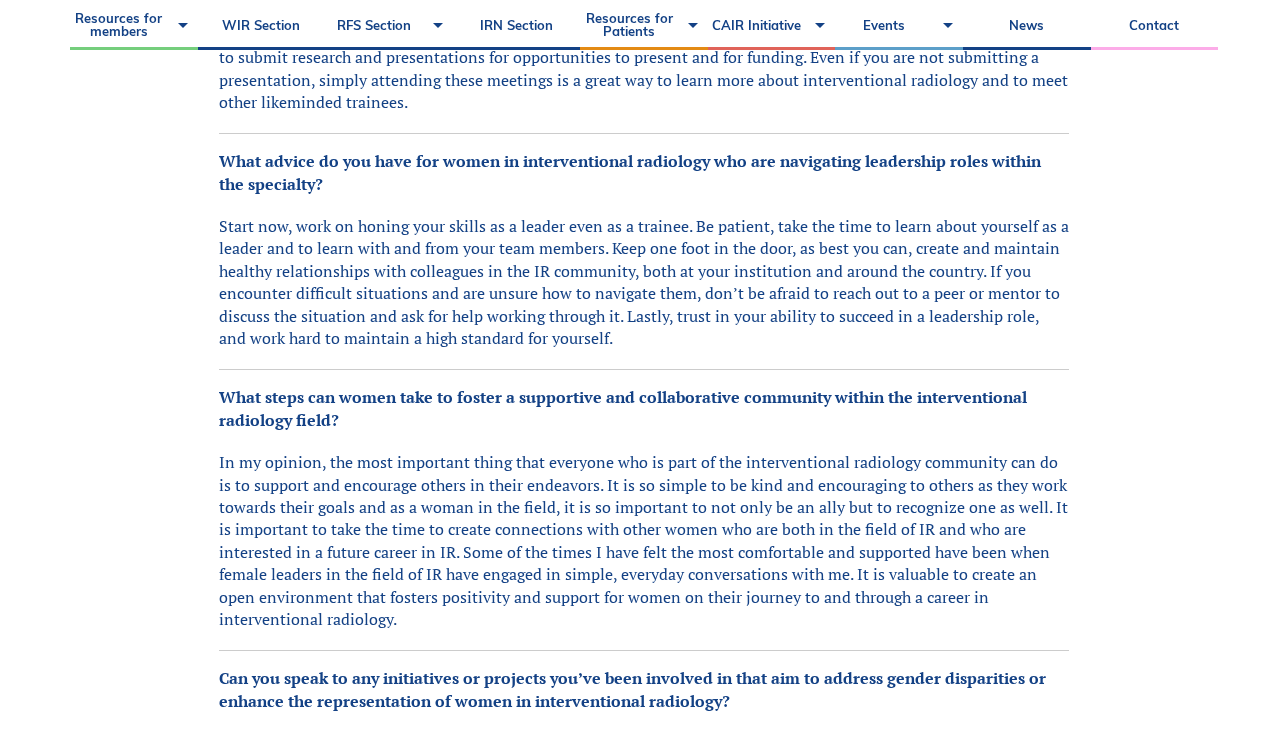 scroll, scrollTop: 2089, scrollLeft: 0, axis: vertical 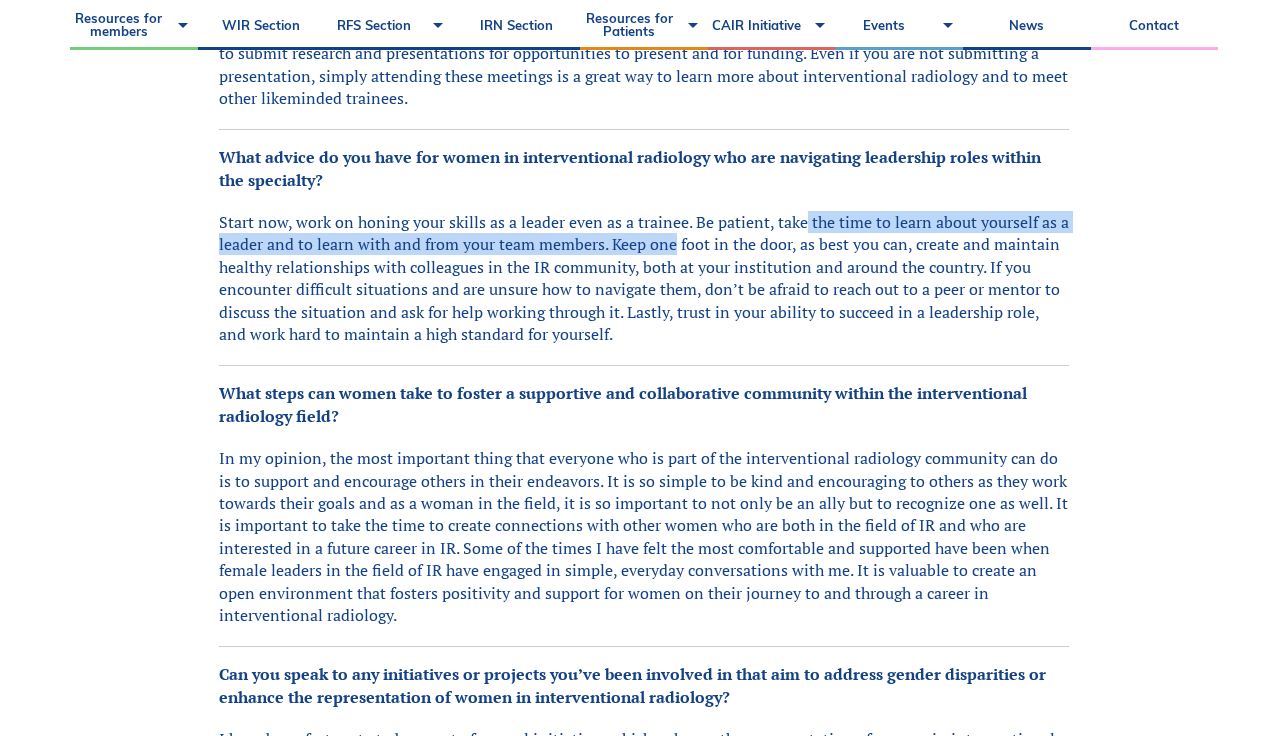 drag, startPoint x: 799, startPoint y: 252, endPoint x: 673, endPoint y: 262, distance: 126.3962 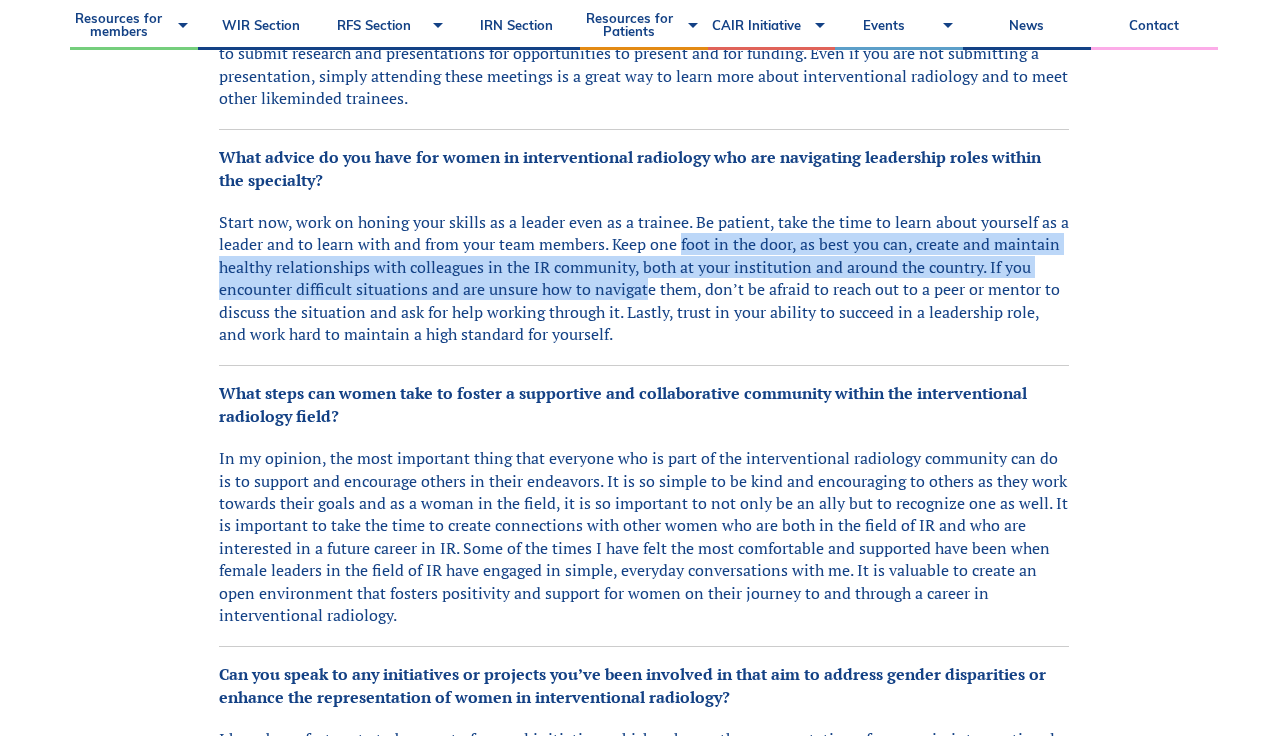 drag, startPoint x: 678, startPoint y: 266, endPoint x: 643, endPoint y: 309, distance: 55.443665 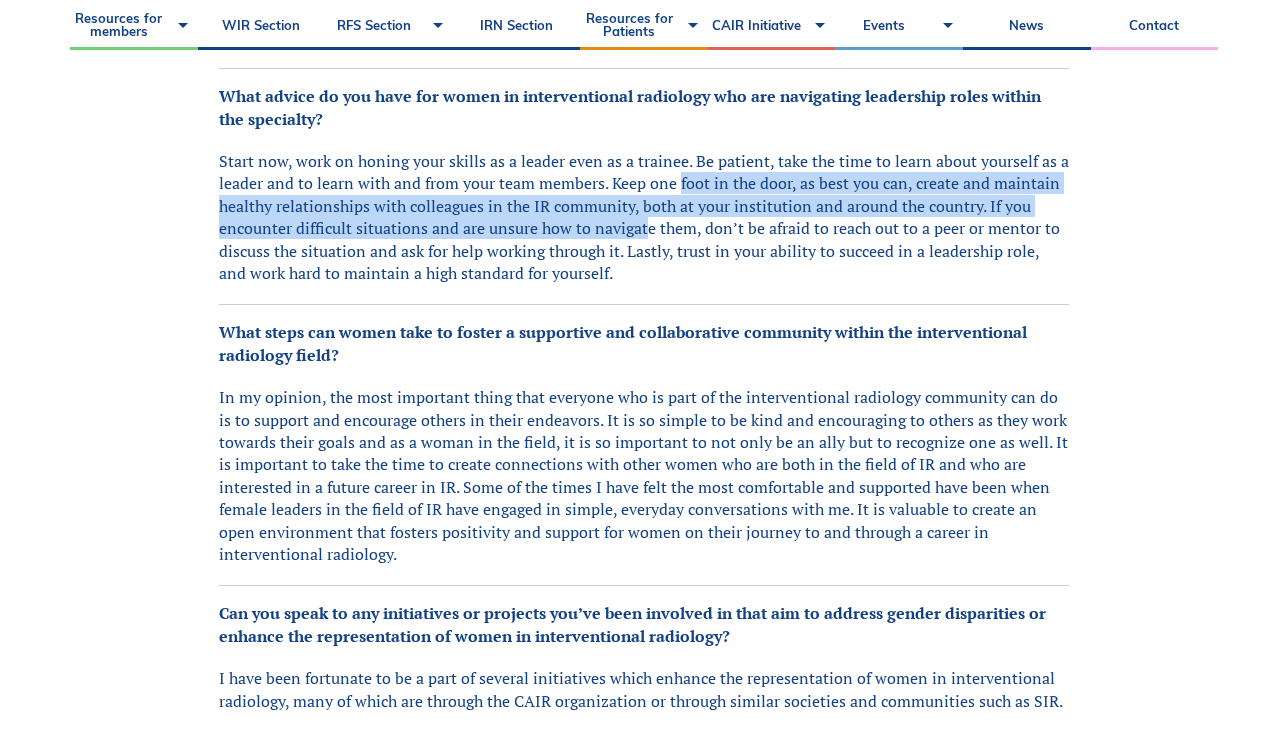 scroll, scrollTop: 2152, scrollLeft: 0, axis: vertical 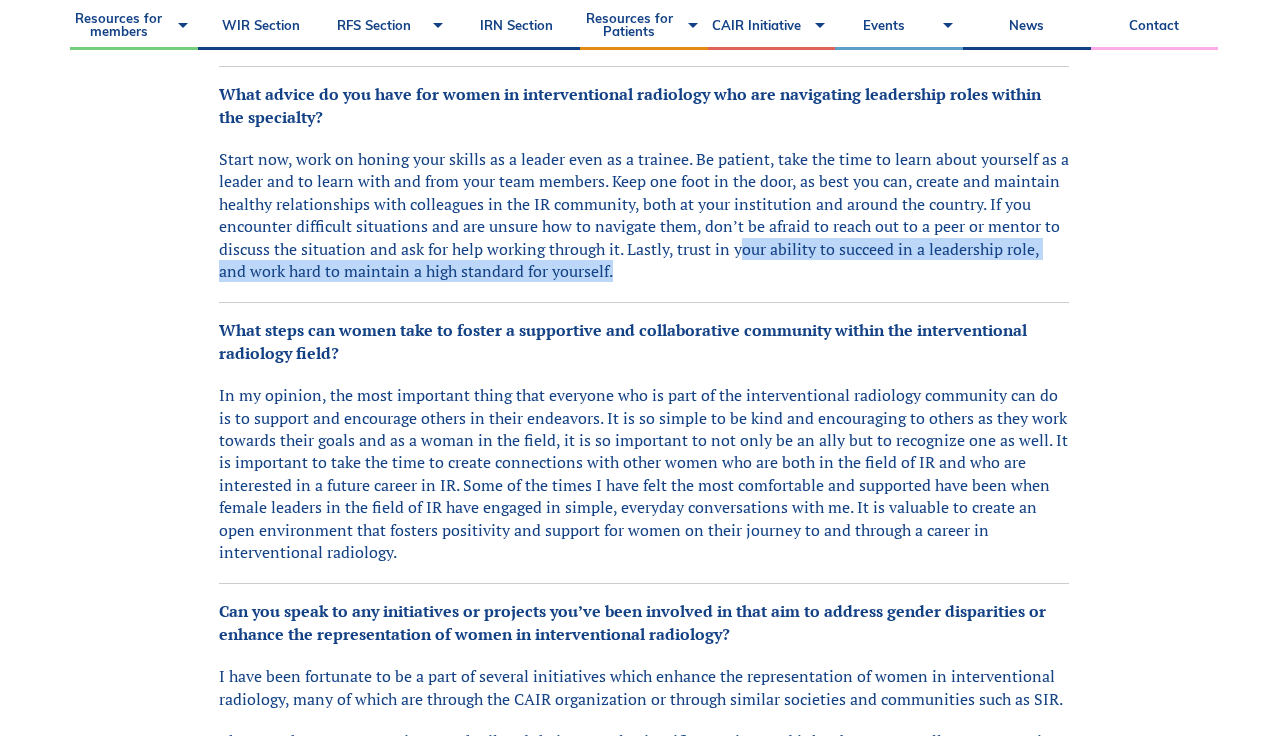 drag, startPoint x: 738, startPoint y: 273, endPoint x: 740, endPoint y: 296, distance: 23.086792 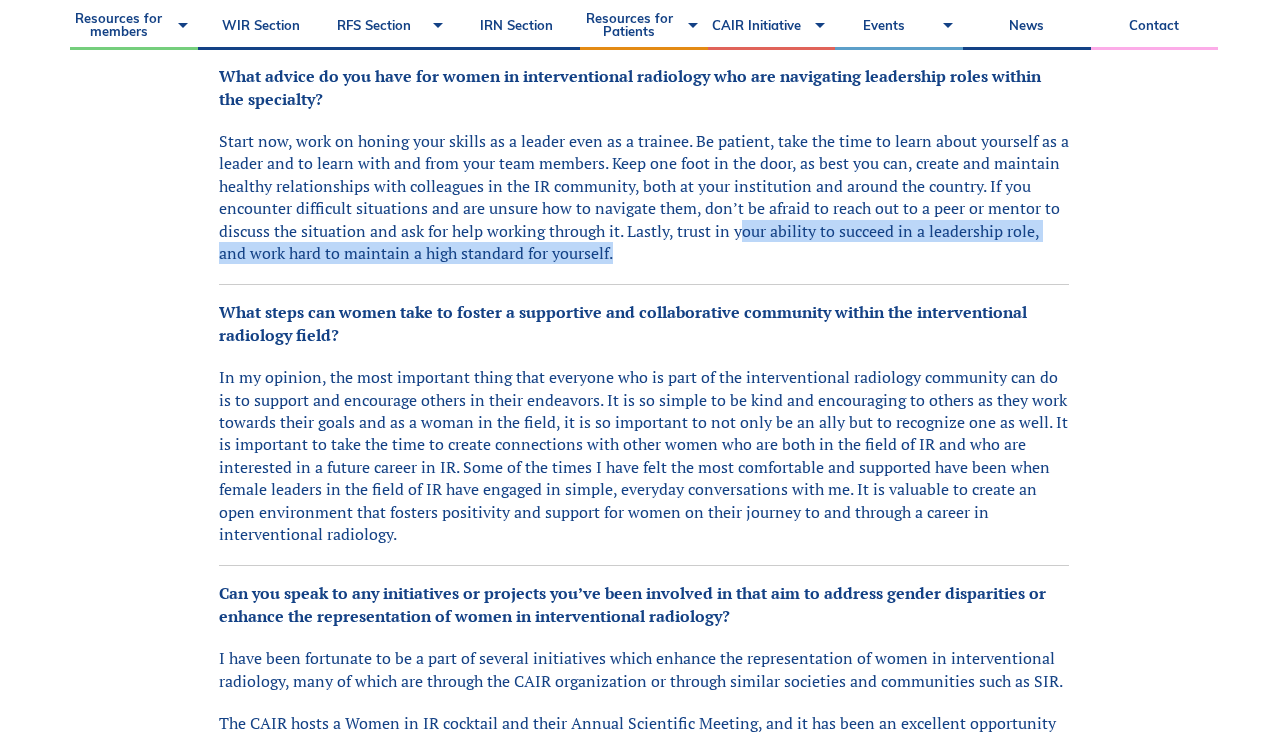 scroll, scrollTop: 2173, scrollLeft: 0, axis: vertical 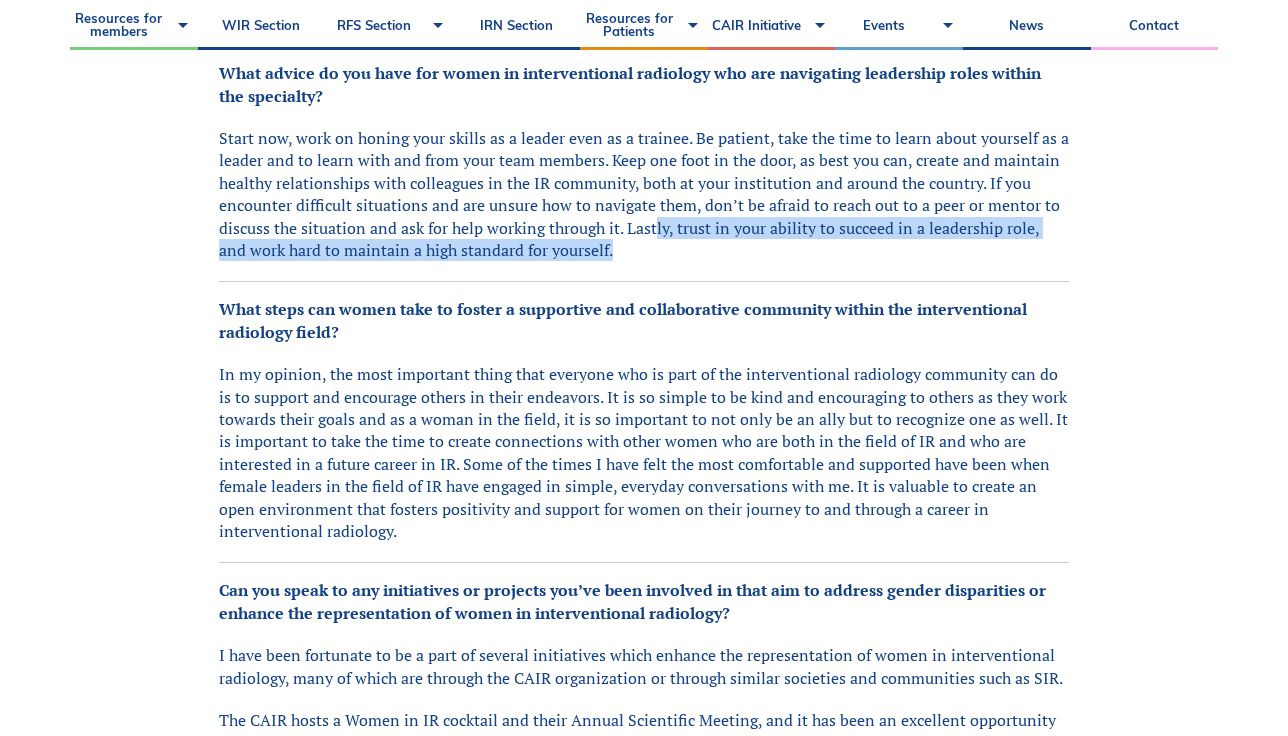 drag, startPoint x: 654, startPoint y: 252, endPoint x: 659, endPoint y: 277, distance: 25.495098 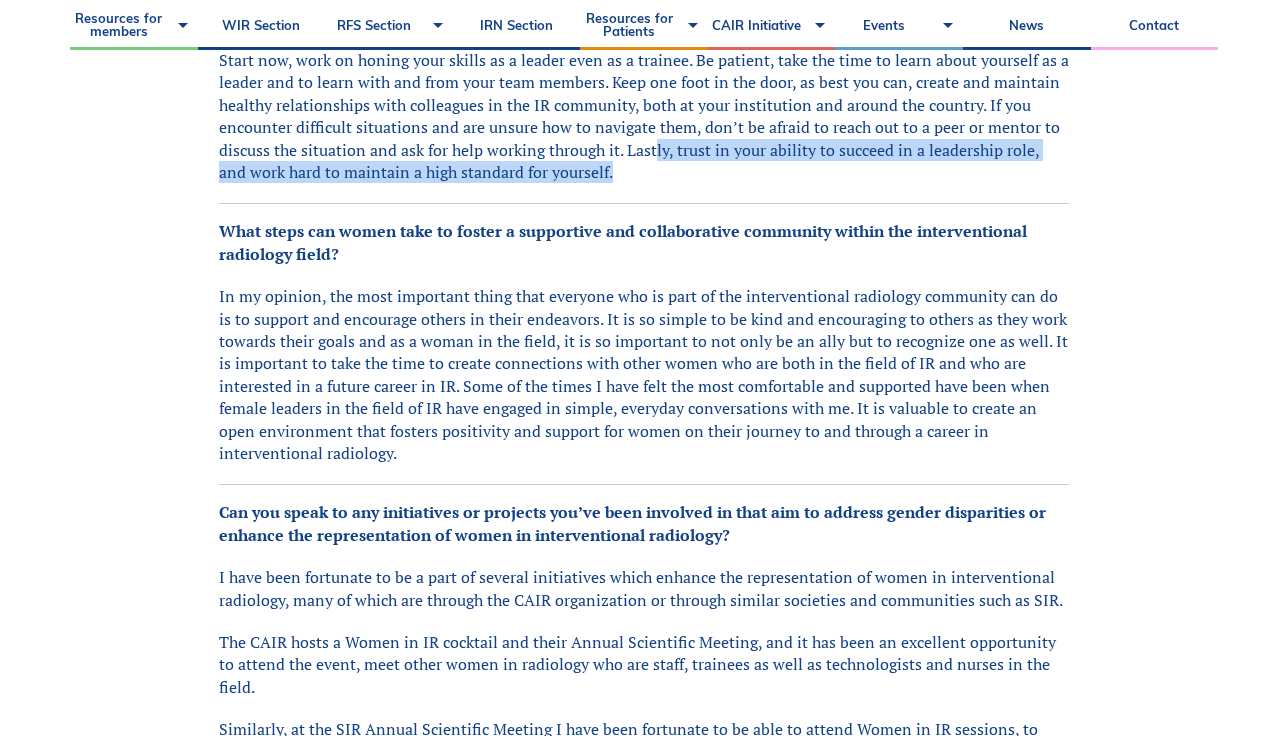 scroll, scrollTop: 2252, scrollLeft: 0, axis: vertical 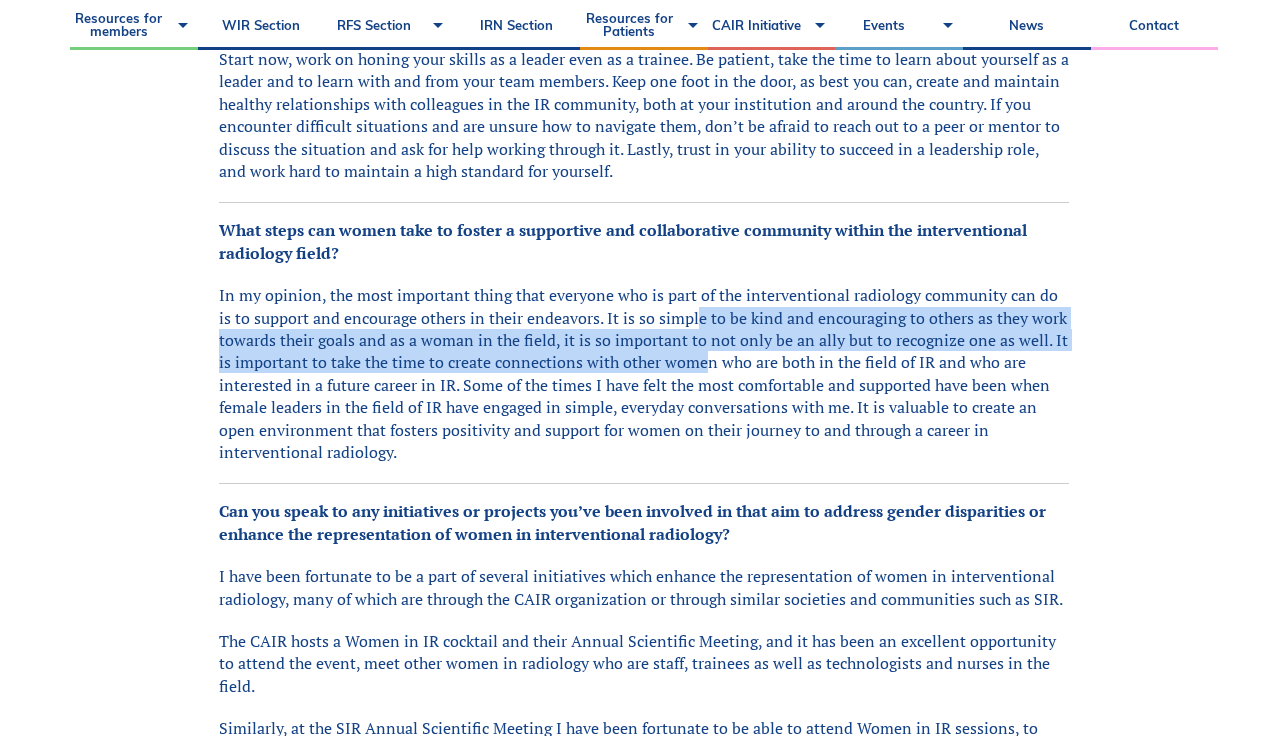 drag, startPoint x: 681, startPoint y: 350, endPoint x: 701, endPoint y: 393, distance: 47.423622 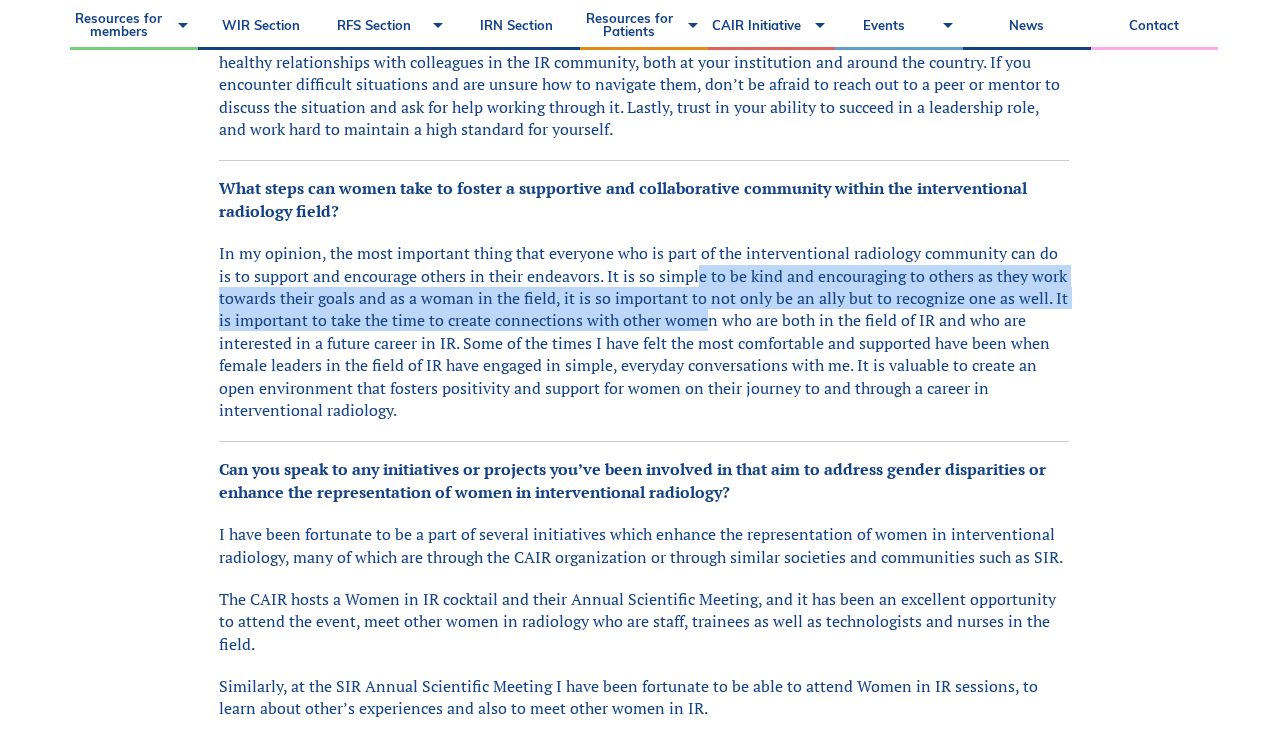scroll, scrollTop: 2297, scrollLeft: 0, axis: vertical 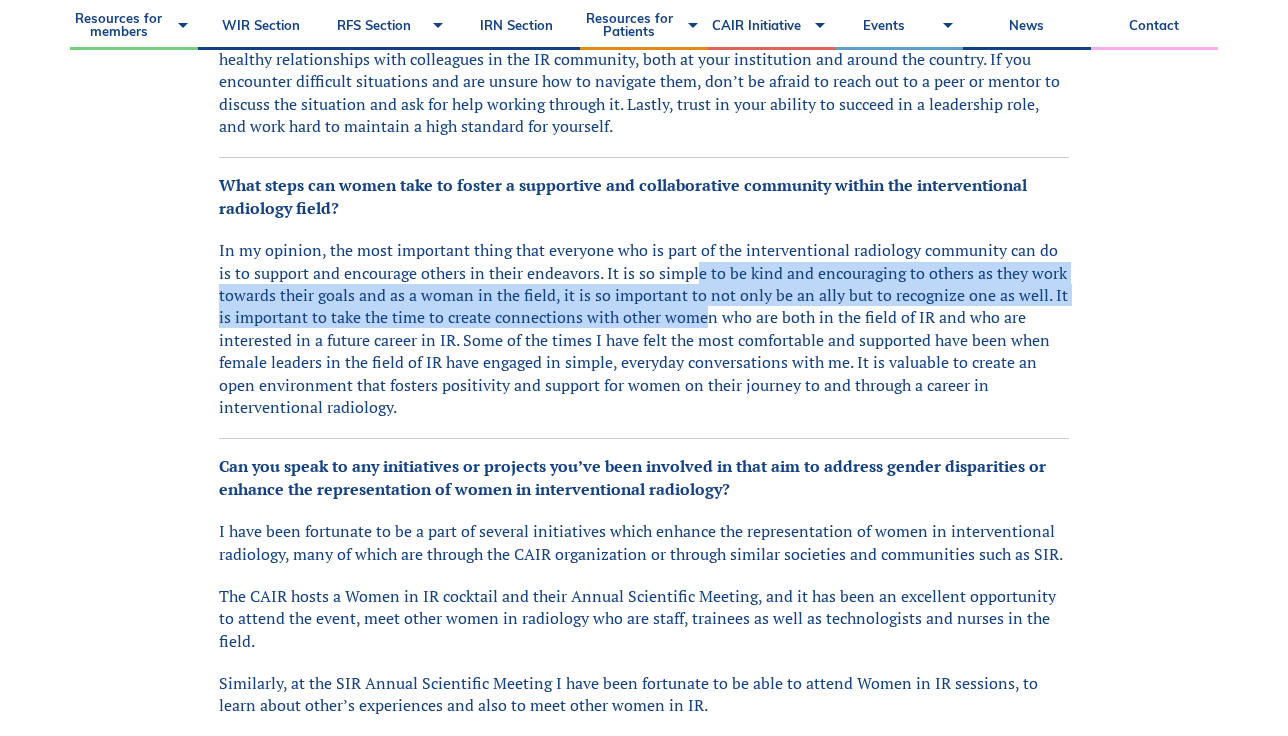 click on "In my opinion, the most important thing that everyone who is part of the interventional radiology community can do is to support and encourage others in their endeavors. It is so simple to be kind and encouraging to others as they work towards their goals and as a woman in the field, it is so important to not only be an ally but to recognize one as well. It is important to take the time to create connections with other women who are both in the field of IR and who are interested in a future career in IR. Some of the times I have felt the most comfortable and supported have been when female leaders in the field of IR have engaged in simple, everyday conversations with me. It is valuable to create an open environment that fosters positivity and support for women on their journey to and through a career in interventional radiology." at bounding box center (644, 328) 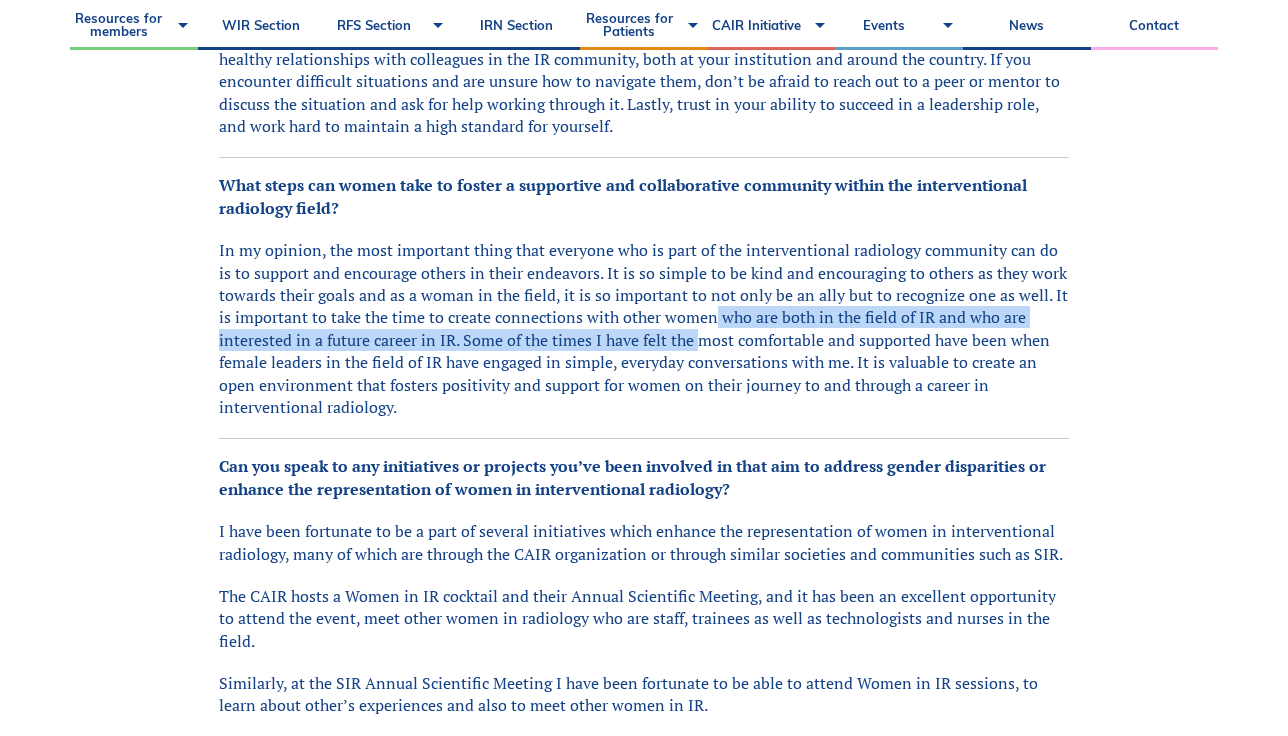 drag, startPoint x: 711, startPoint y: 337, endPoint x: 699, endPoint y: 360, distance: 25.942244 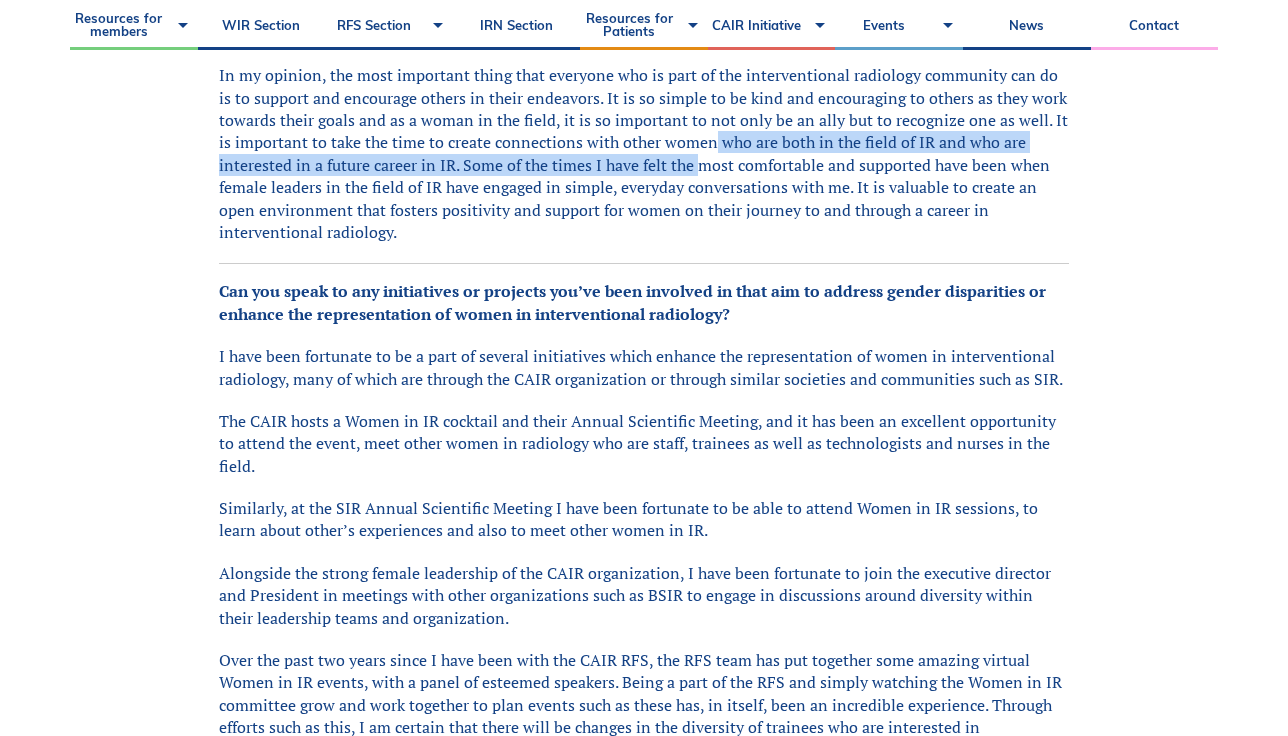 scroll, scrollTop: 2473, scrollLeft: 0, axis: vertical 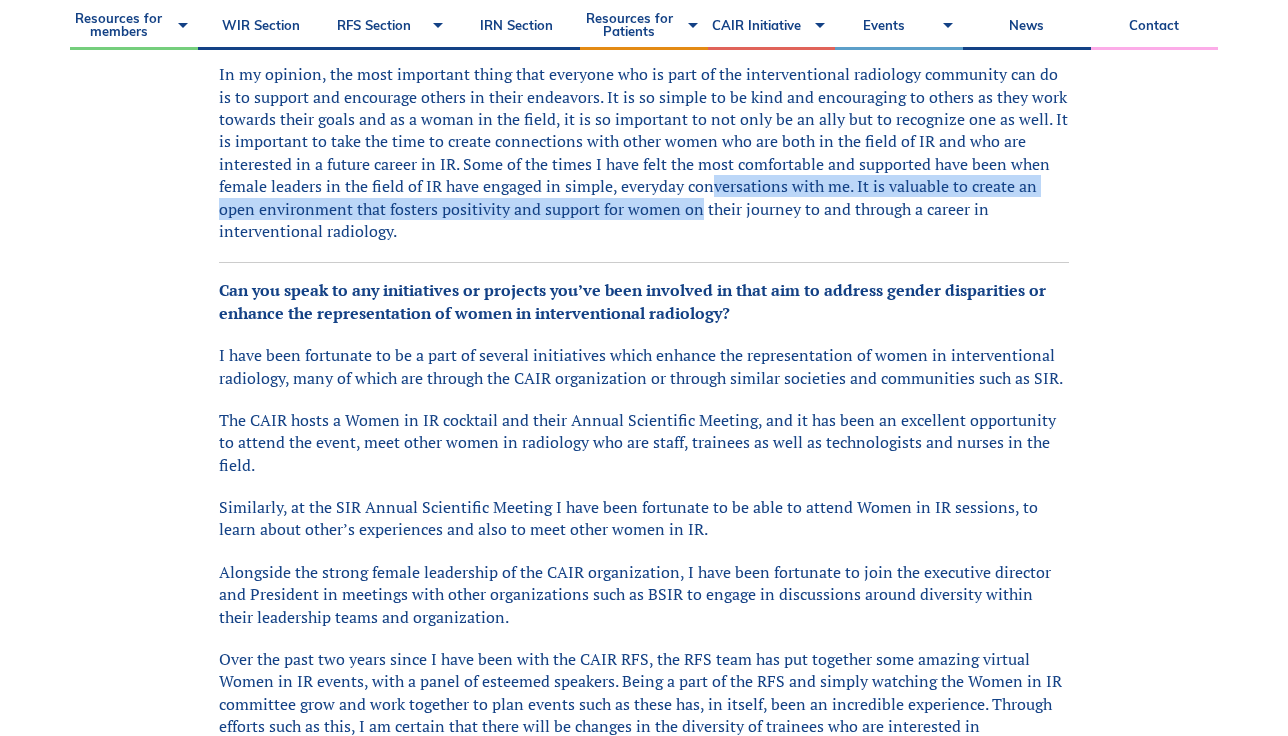 drag, startPoint x: 706, startPoint y: 202, endPoint x: 694, endPoint y: 227, distance: 27.730848 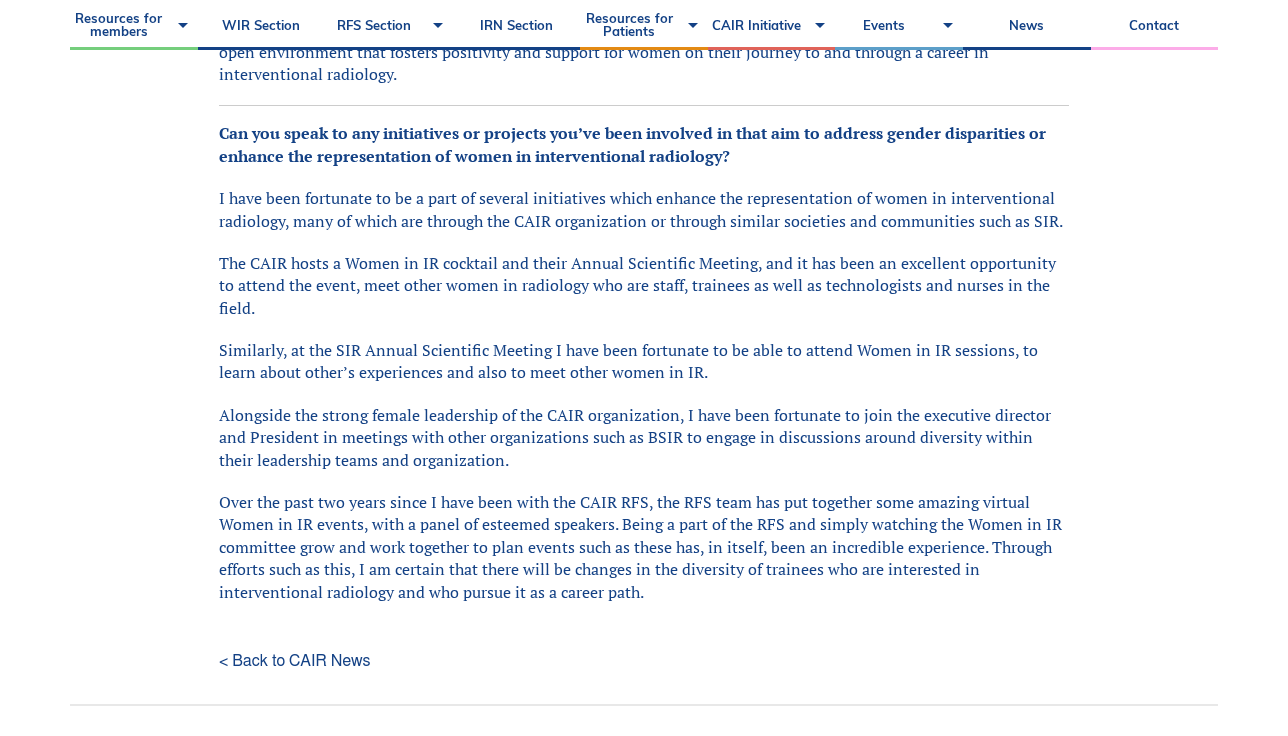 scroll, scrollTop: 2632, scrollLeft: 0, axis: vertical 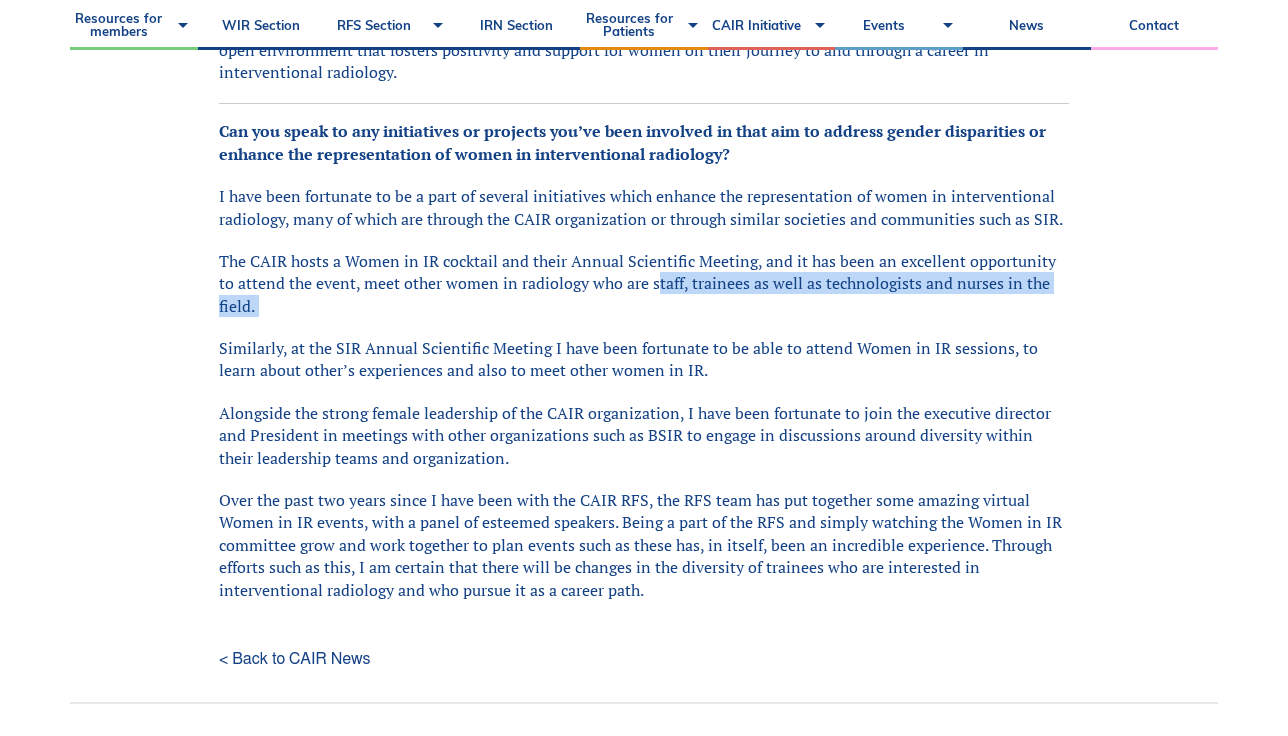 drag, startPoint x: 637, startPoint y: 298, endPoint x: 634, endPoint y: 319, distance: 21.213203 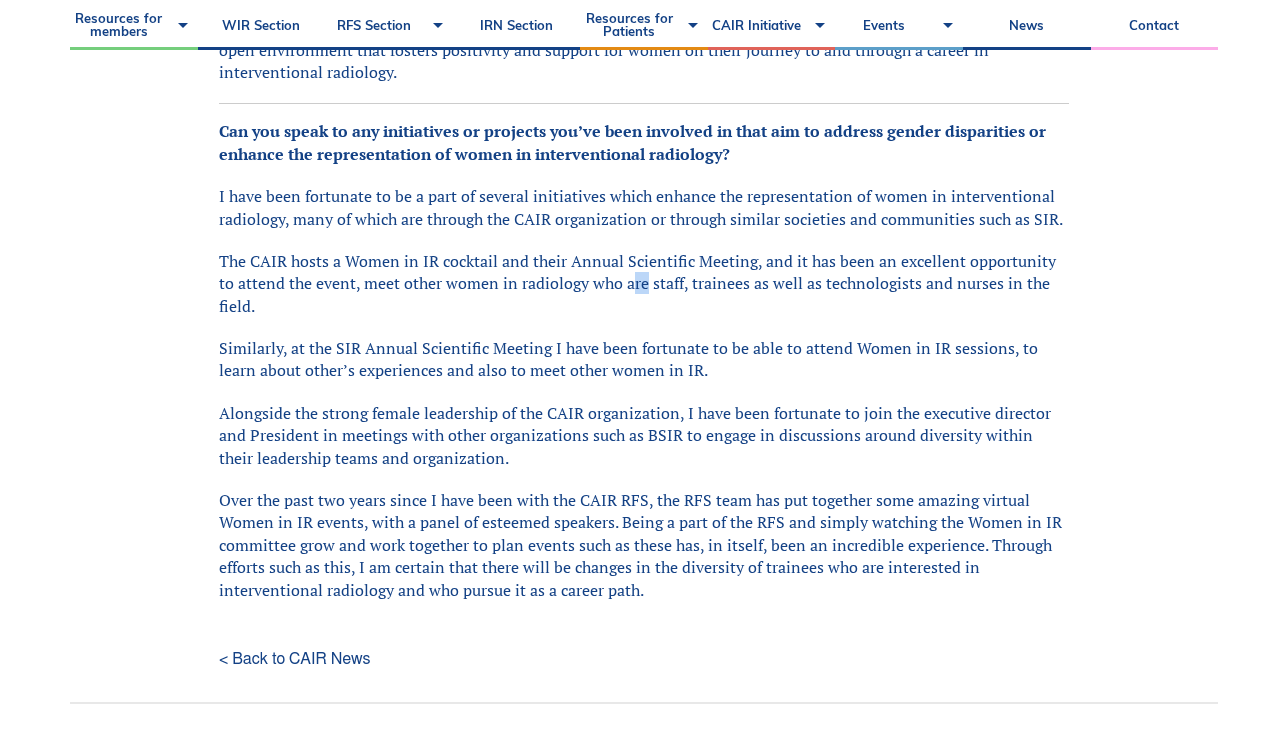 drag, startPoint x: 626, startPoint y: 309, endPoint x: 610, endPoint y: 311, distance: 16.124516 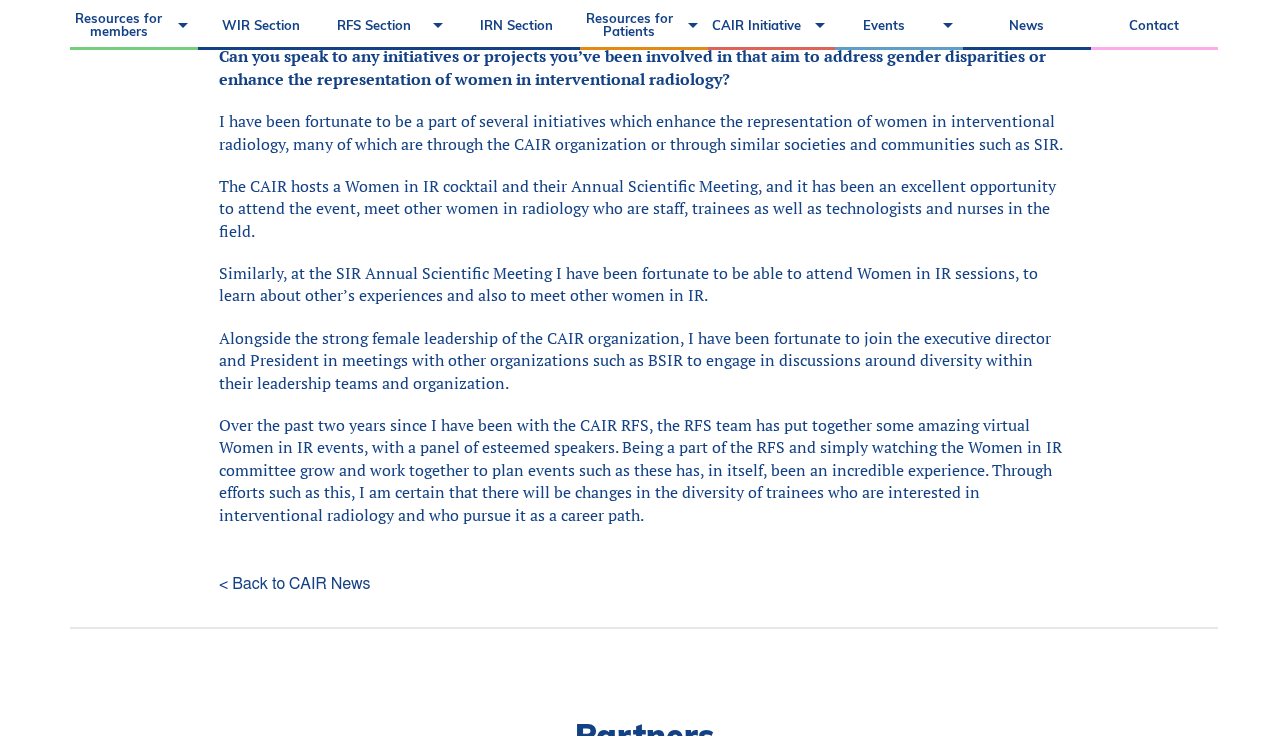 scroll, scrollTop: 2714, scrollLeft: 0, axis: vertical 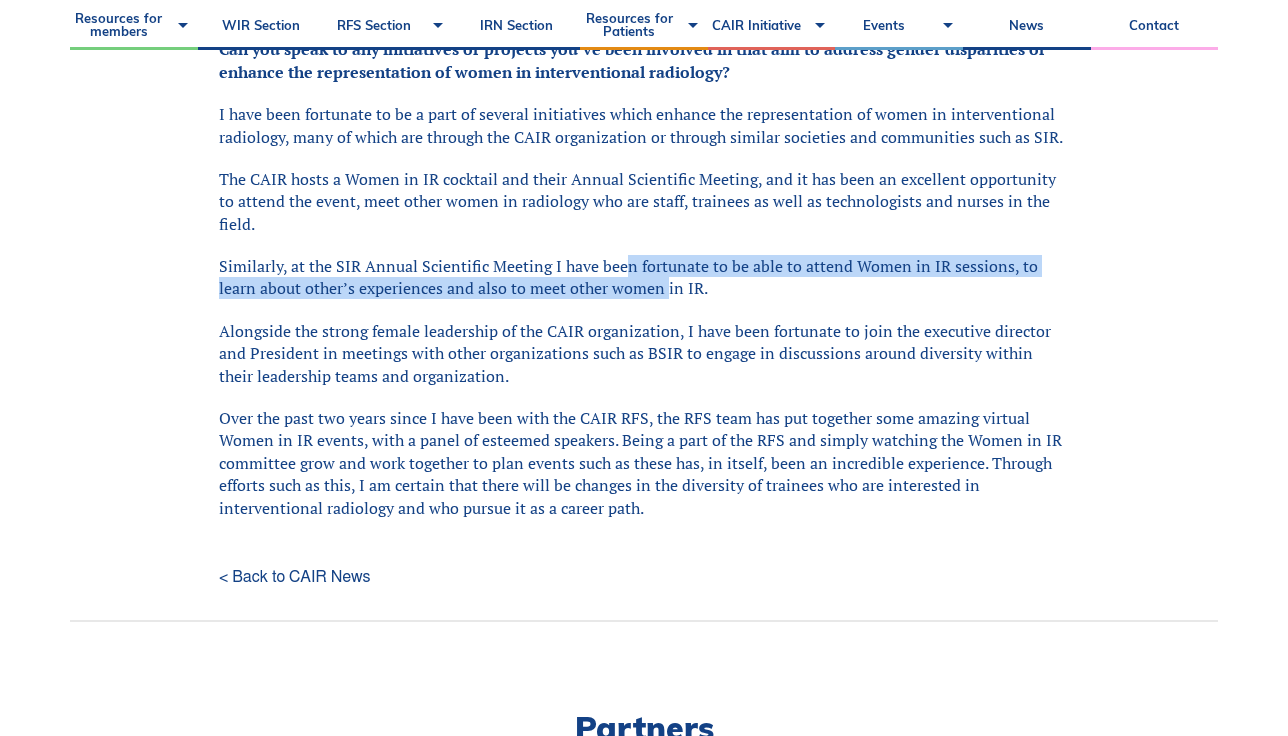 drag, startPoint x: 623, startPoint y: 265, endPoint x: 622, endPoint y: 291, distance: 26.019224 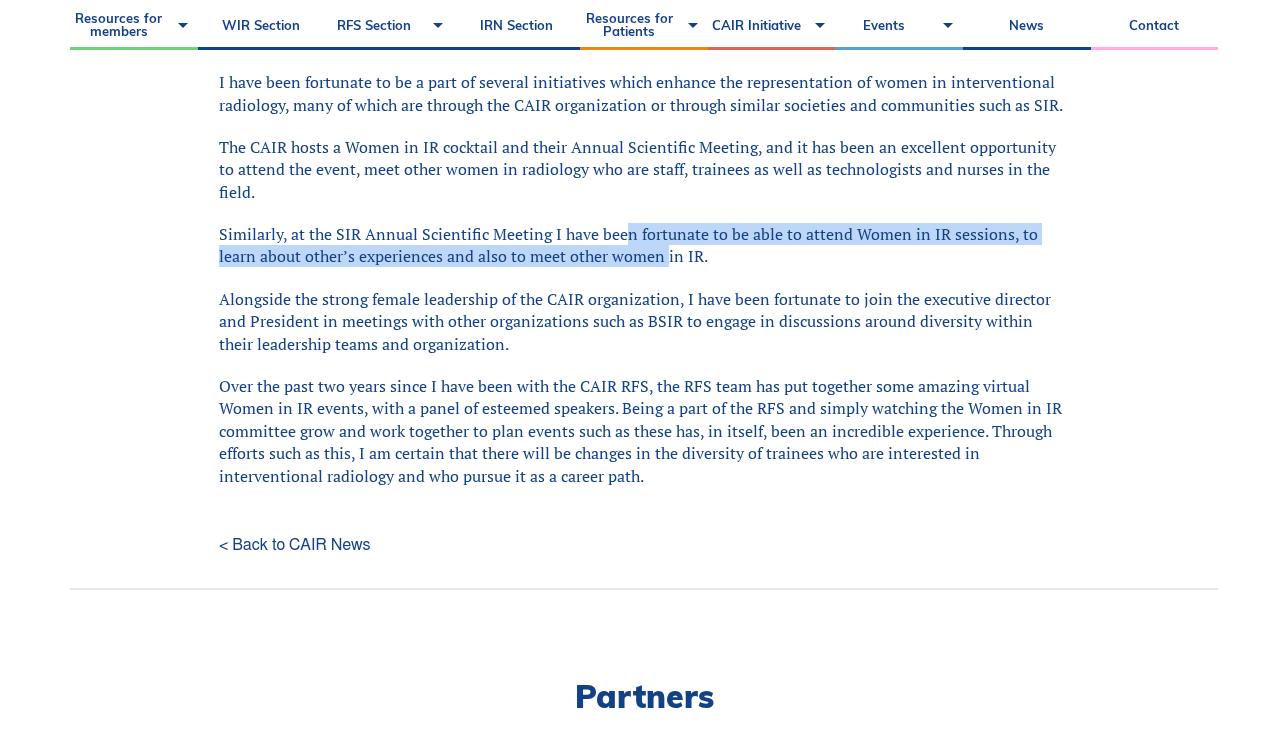 scroll, scrollTop: 2747, scrollLeft: 0, axis: vertical 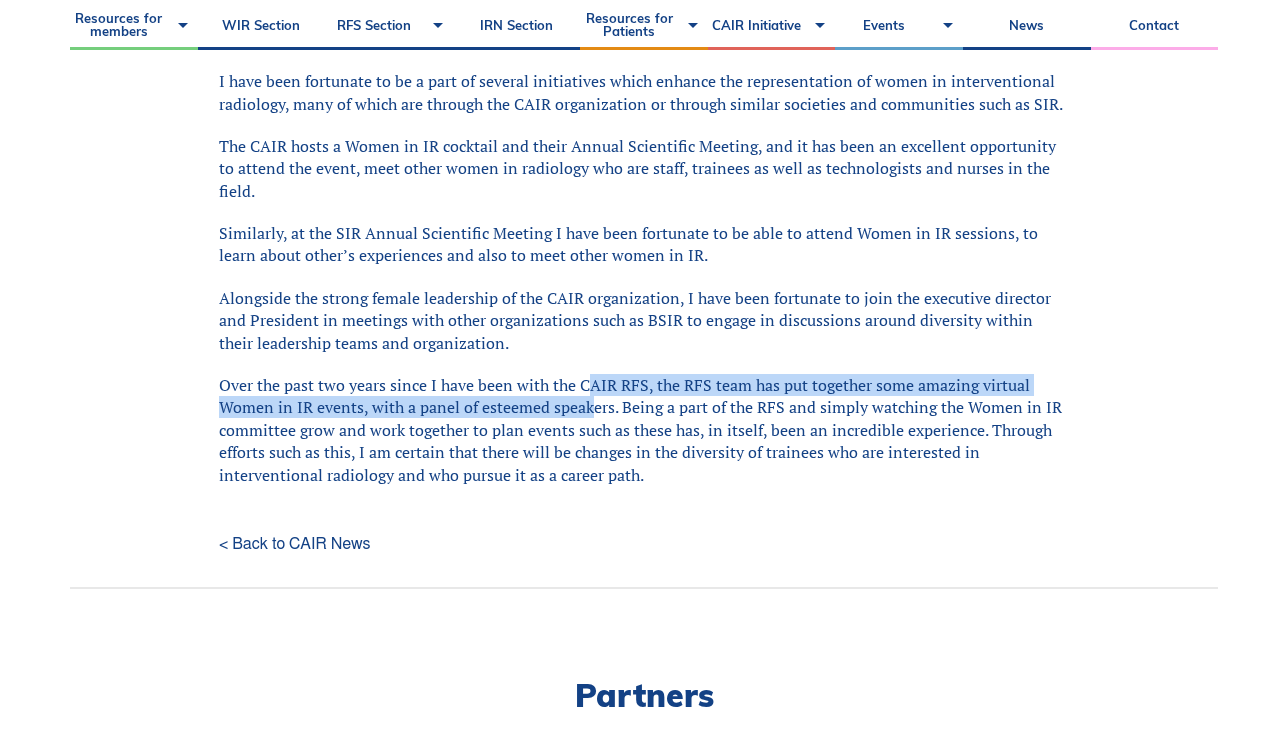 drag, startPoint x: 588, startPoint y: 378, endPoint x: 588, endPoint y: 406, distance: 28 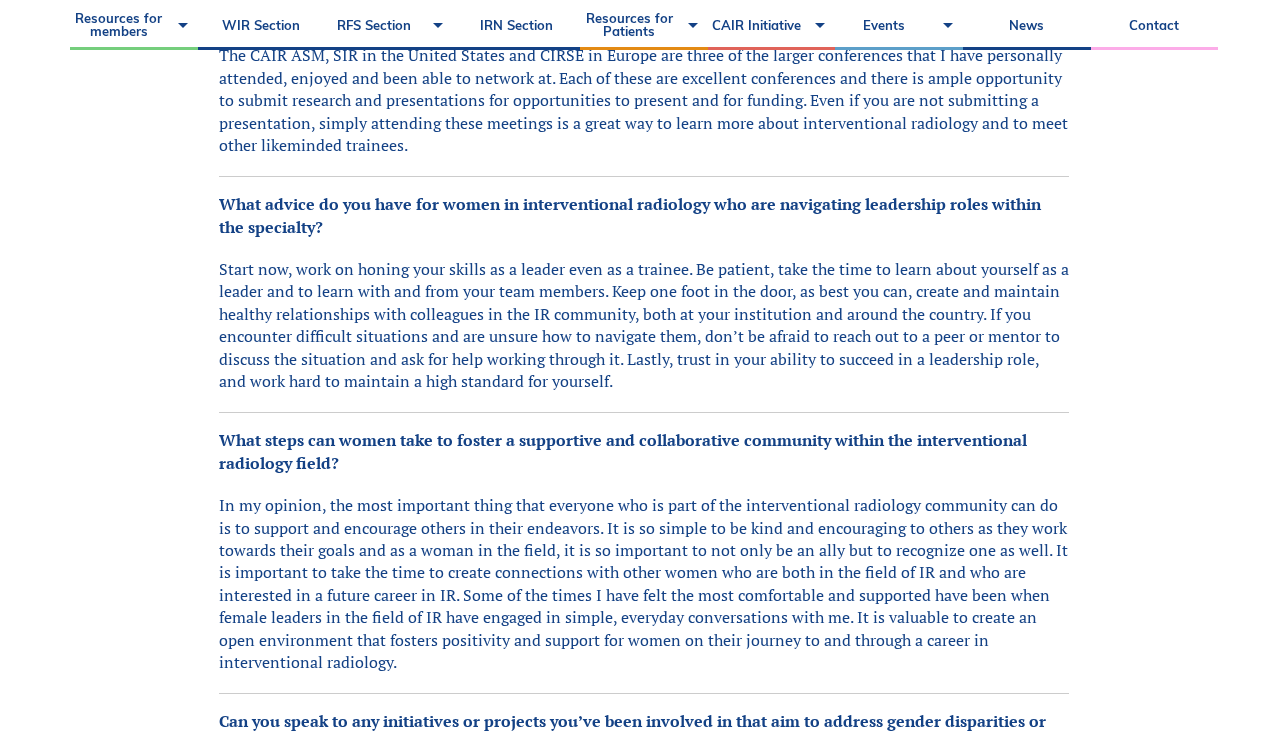 scroll, scrollTop: 1616, scrollLeft: 0, axis: vertical 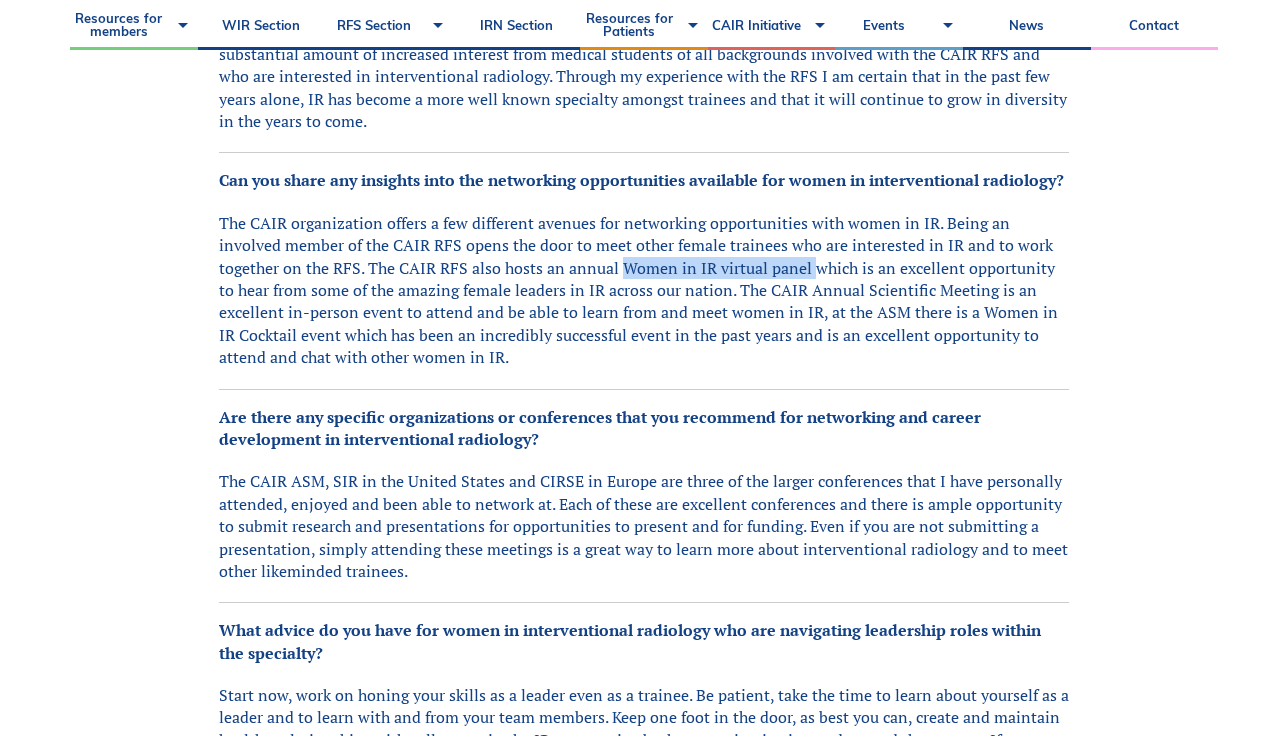 drag, startPoint x: 533, startPoint y: 289, endPoint x: 724, endPoint y: 288, distance: 191.00262 